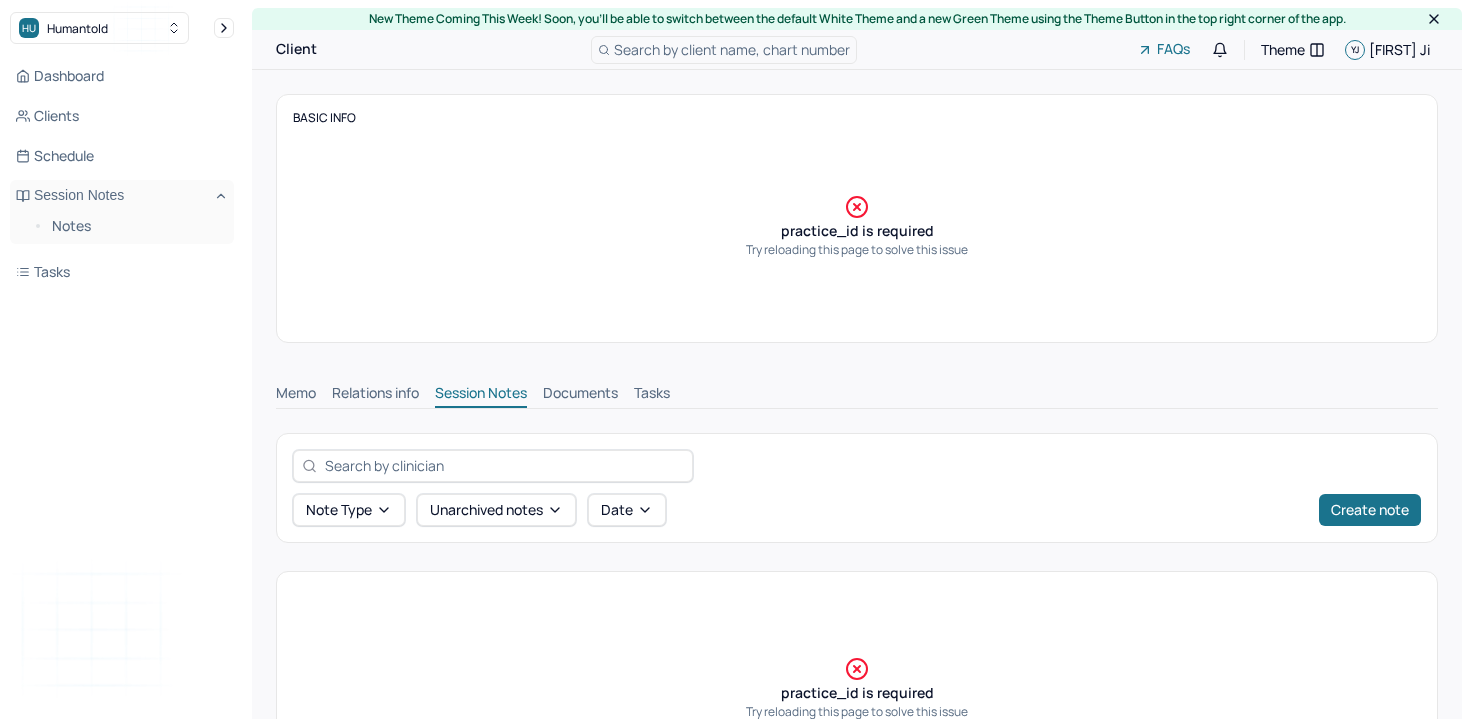 scroll, scrollTop: 0, scrollLeft: 0, axis: both 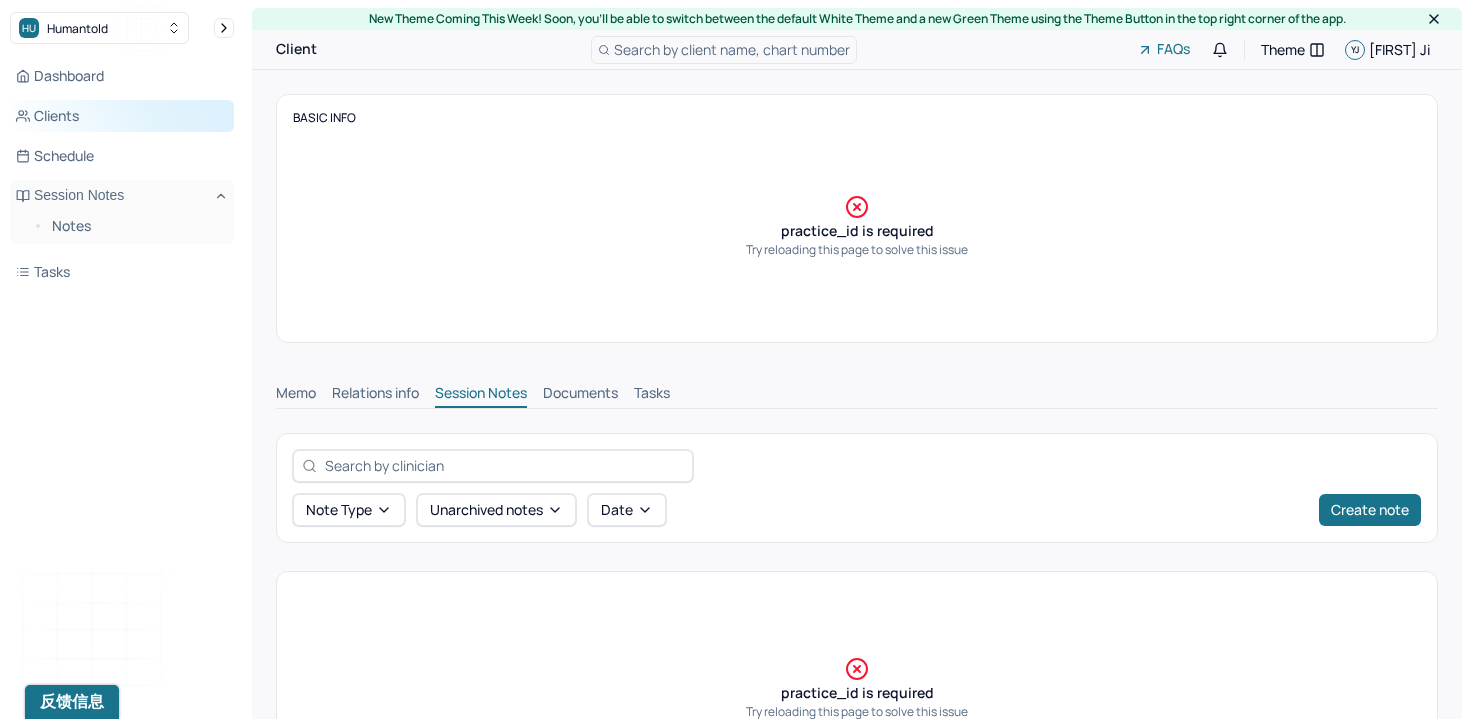 click on "Clients" at bounding box center [122, 116] 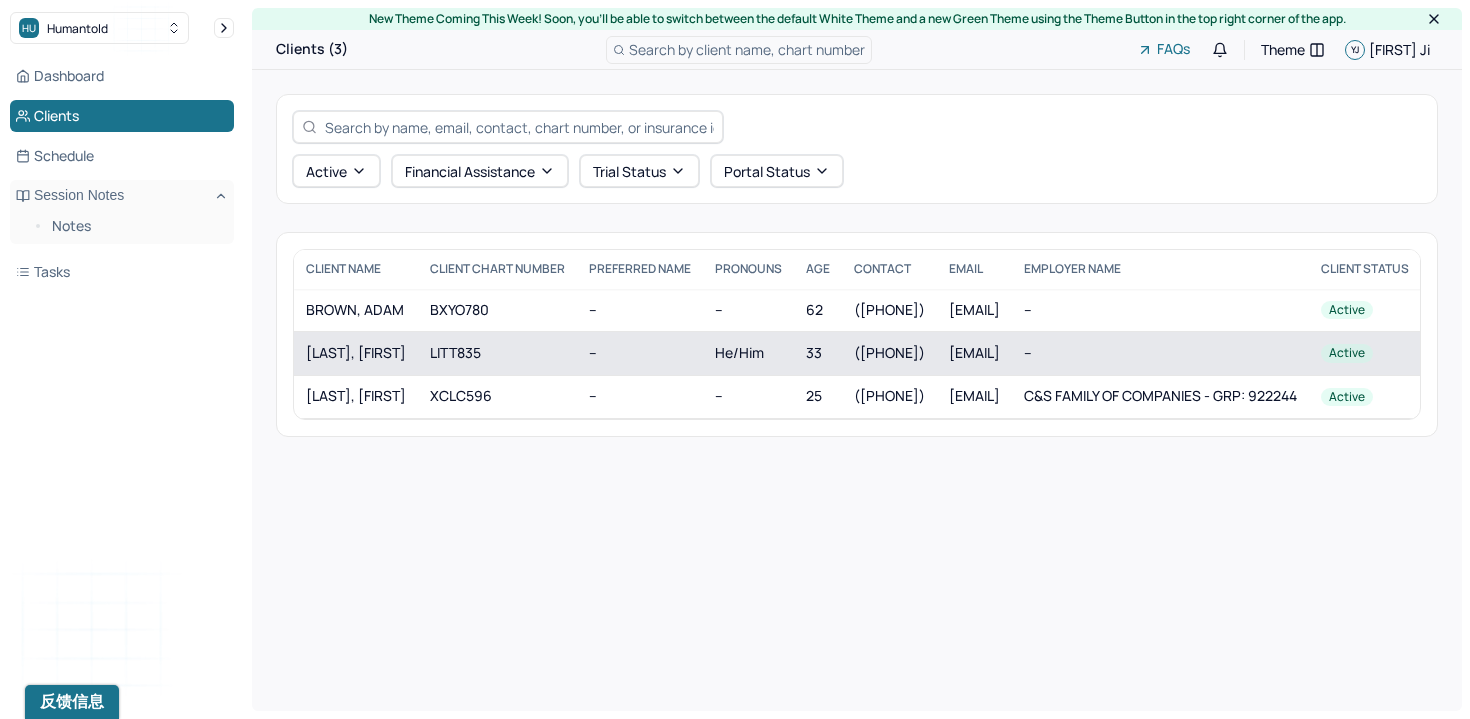 click on "LITT835" at bounding box center [497, 353] 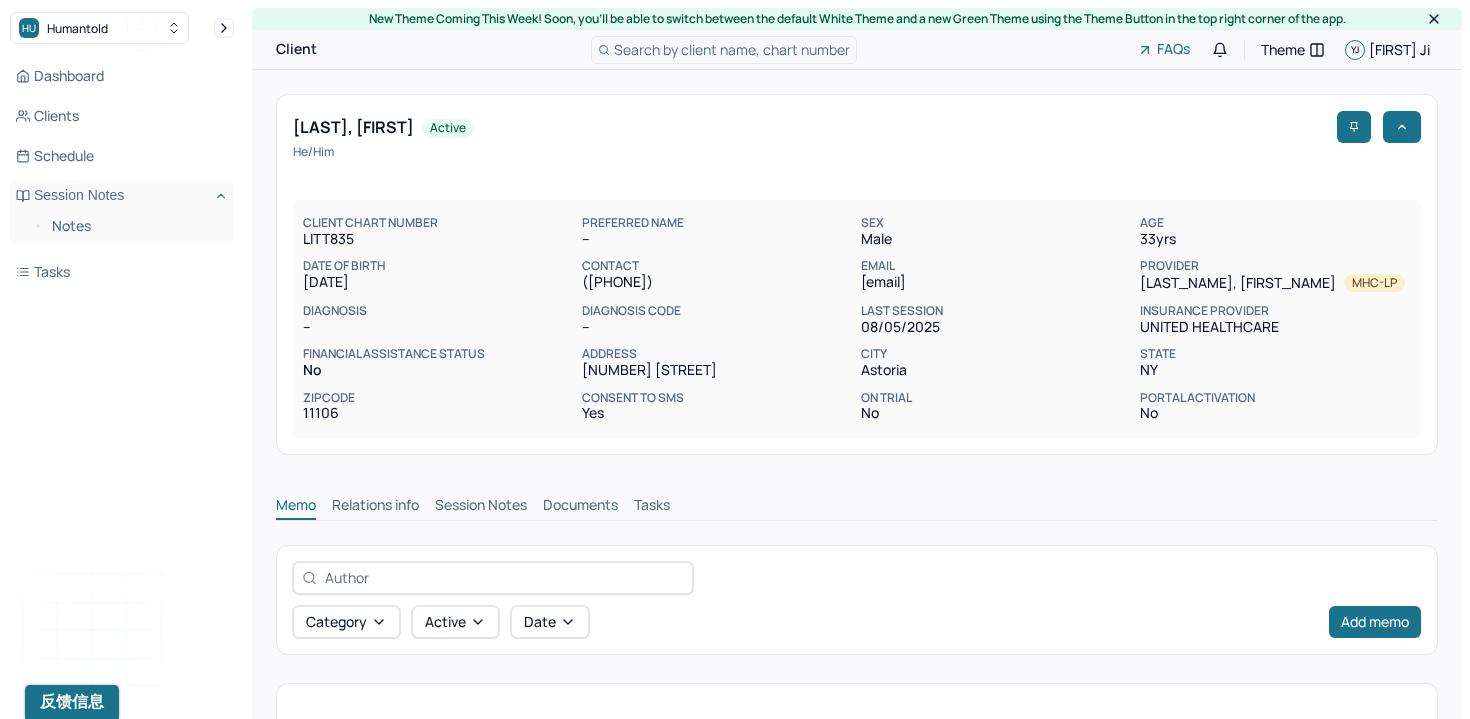 click on "Session Notes" at bounding box center (481, 507) 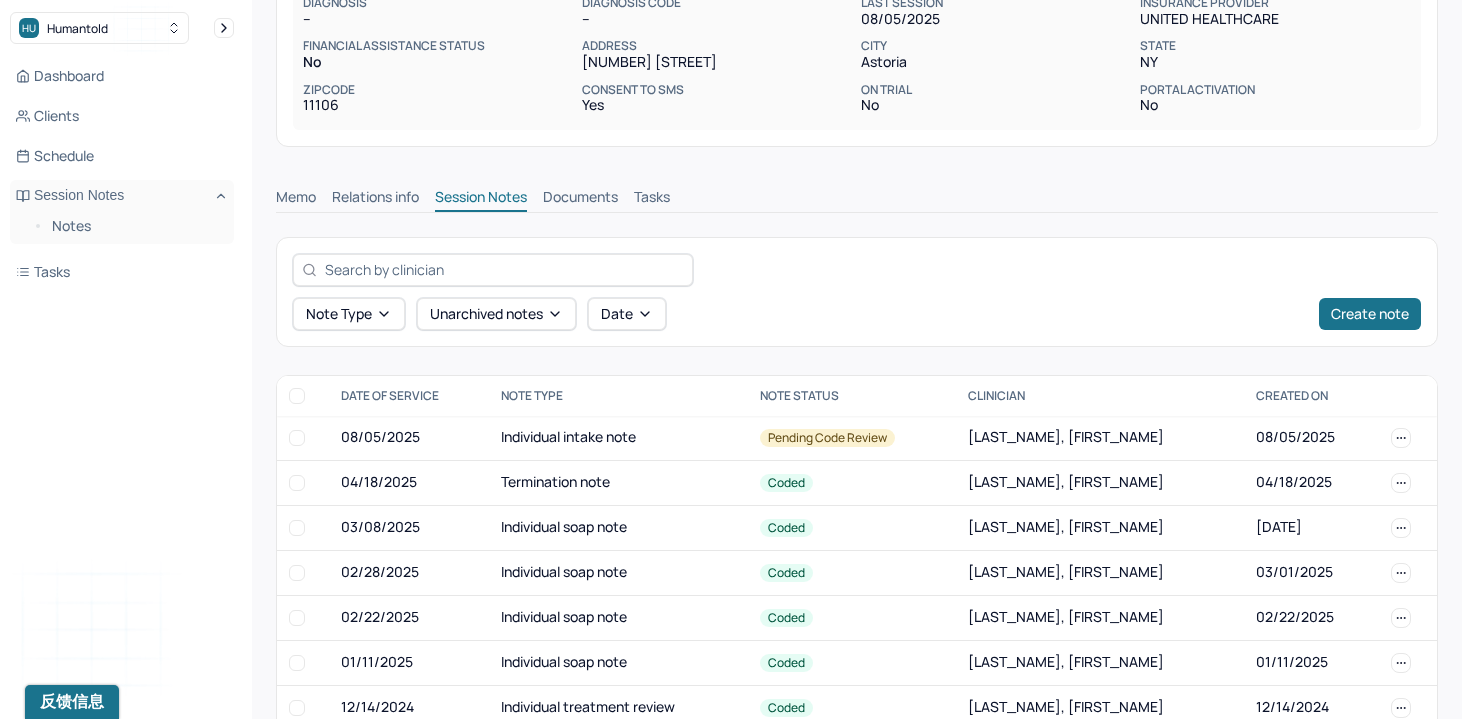 scroll, scrollTop: 310, scrollLeft: 0, axis: vertical 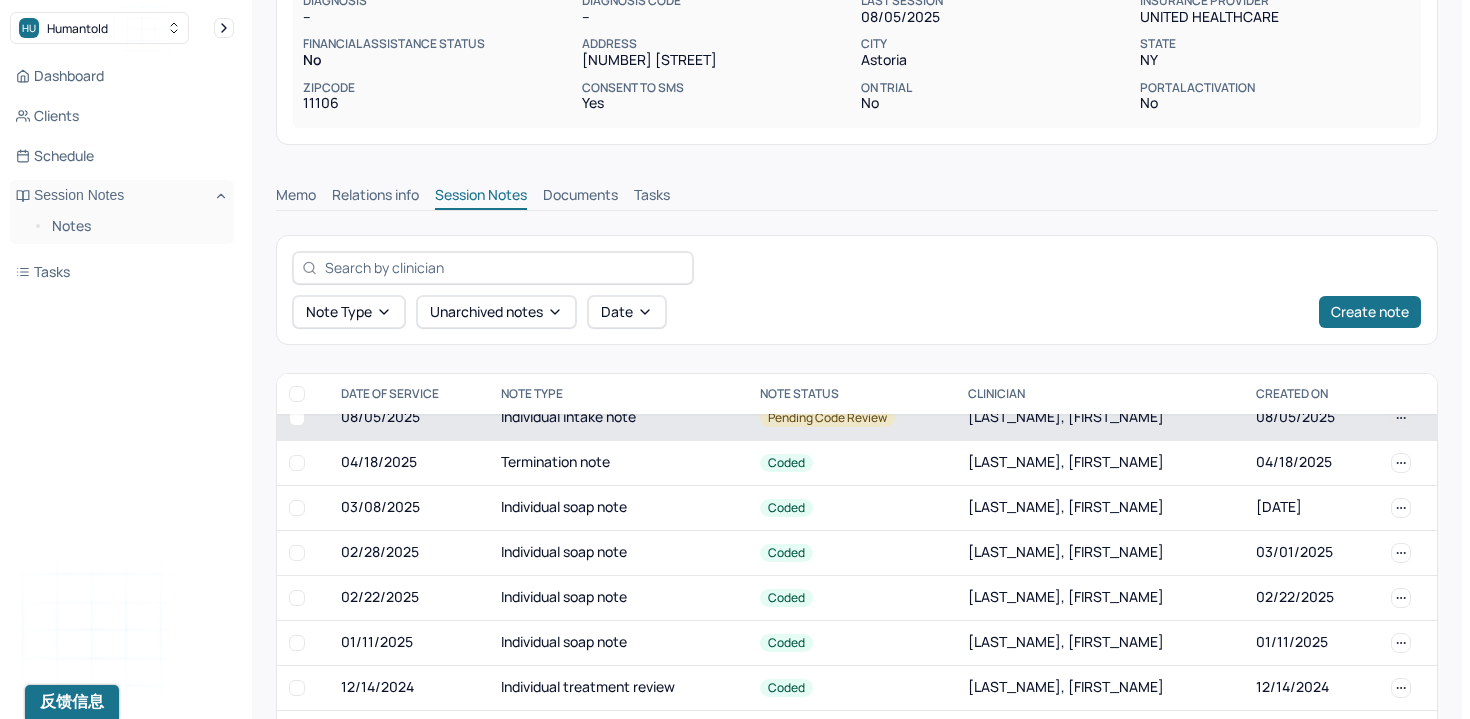 click on "08/05/2025" at bounding box center (409, 418) 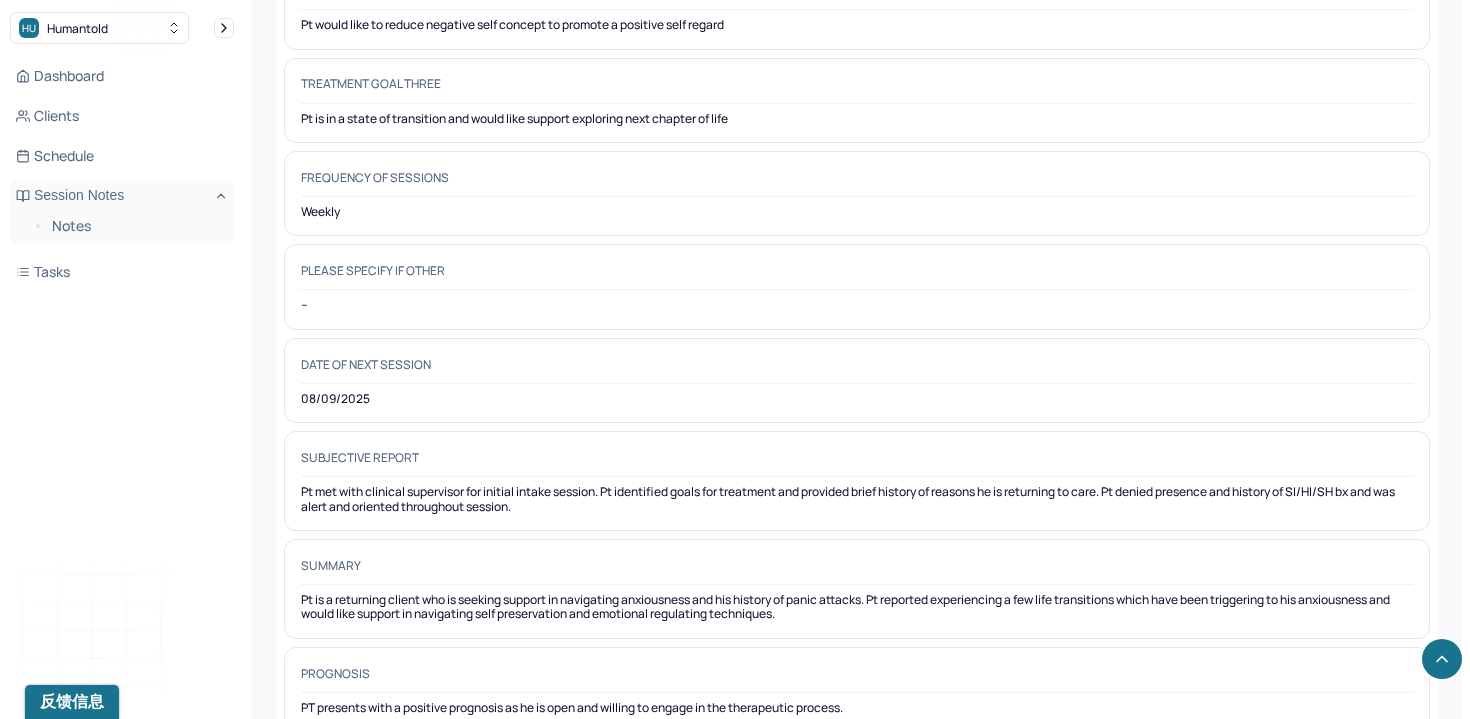 scroll, scrollTop: 10326, scrollLeft: 0, axis: vertical 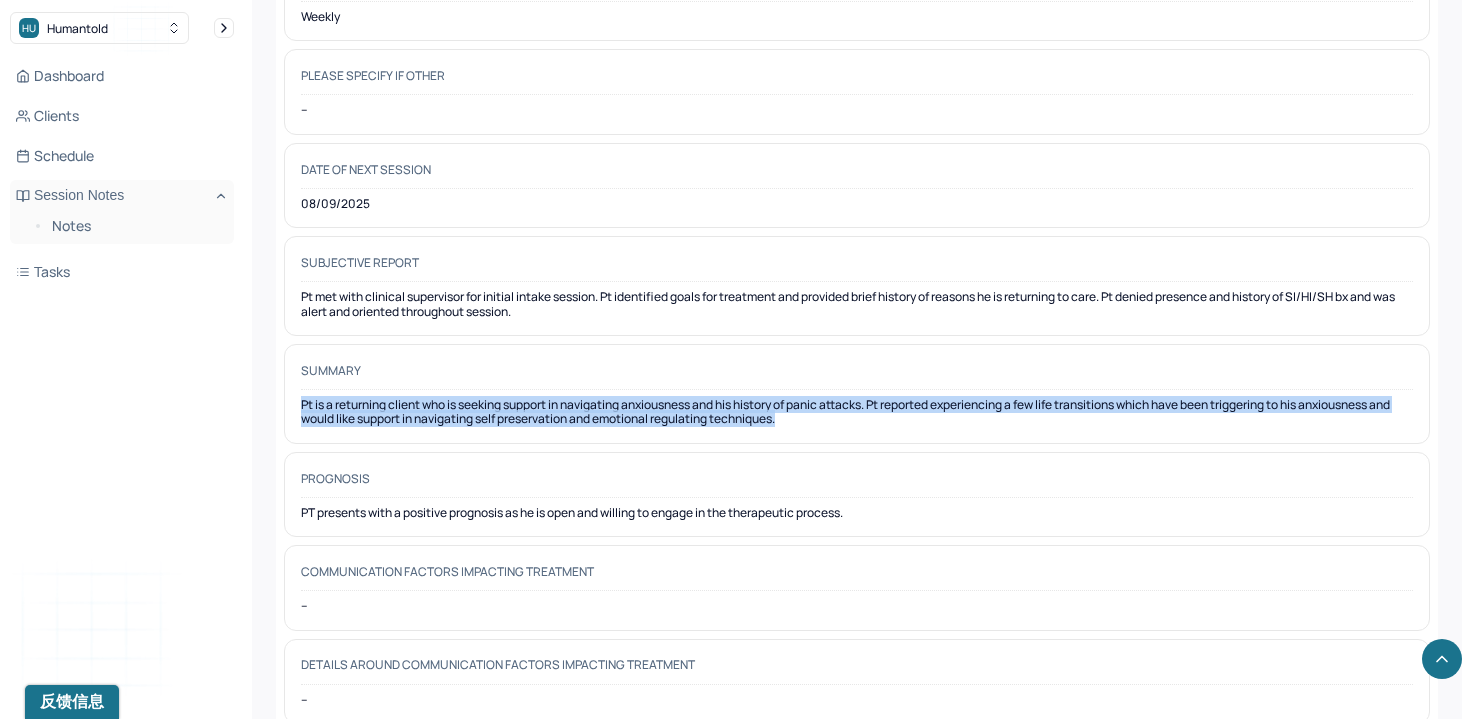 drag, startPoint x: 820, startPoint y: 420, endPoint x: 279, endPoint y: 408, distance: 541.13306 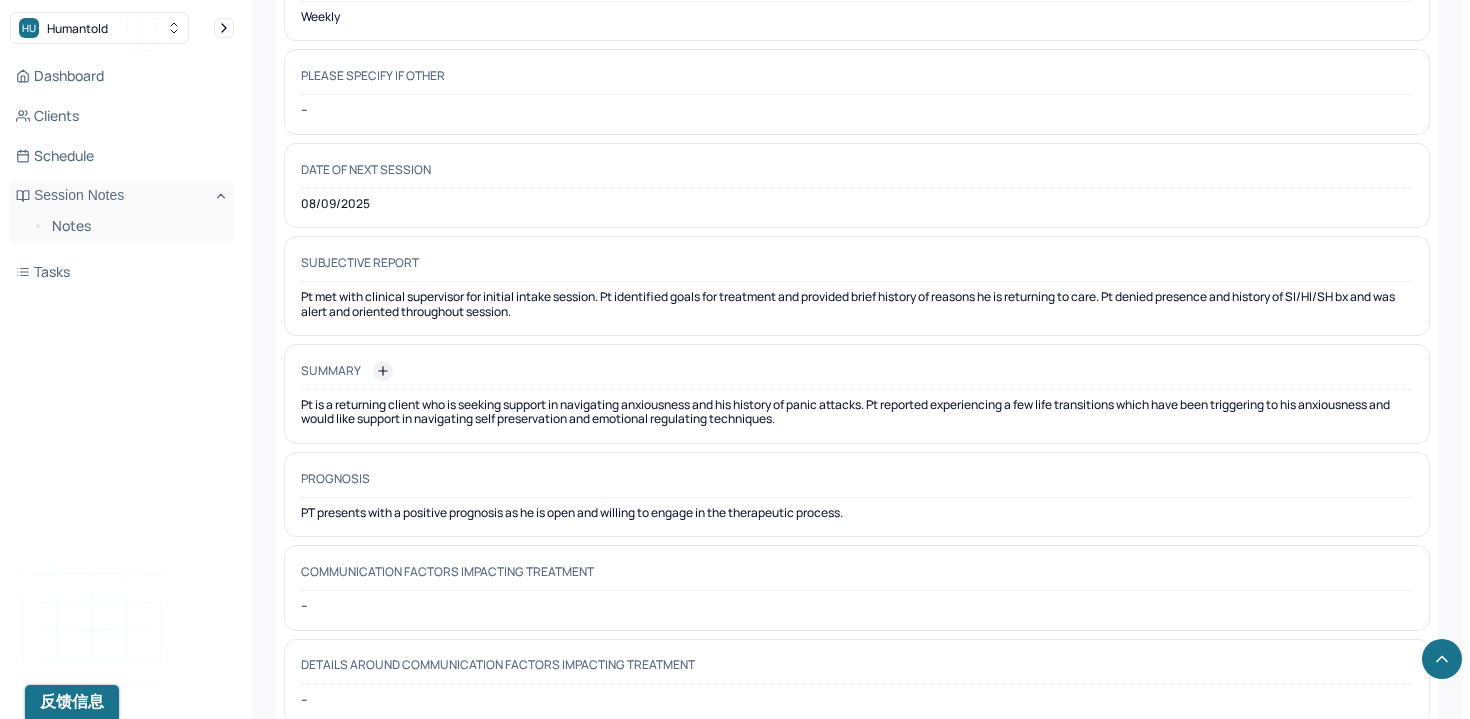 click on "Summary" at bounding box center [857, 375] 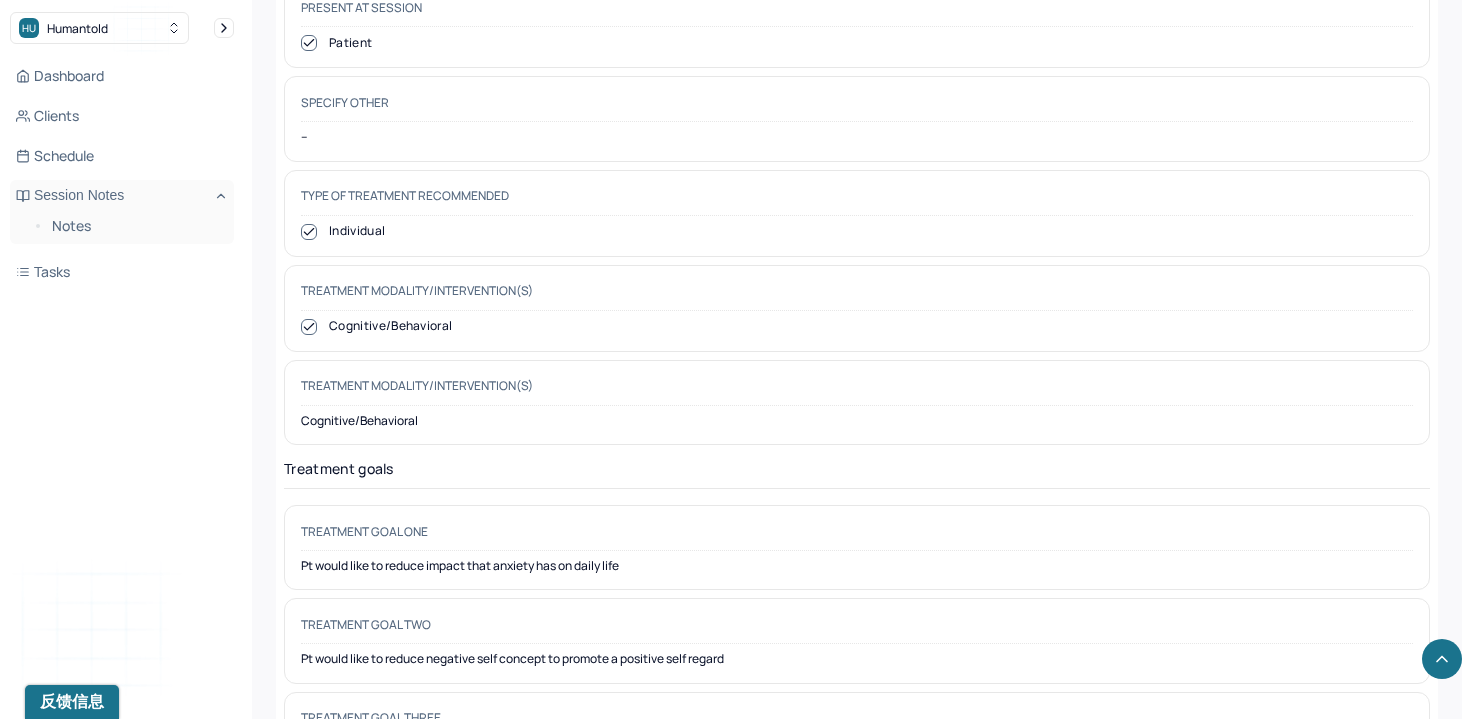 scroll, scrollTop: 9498, scrollLeft: 0, axis: vertical 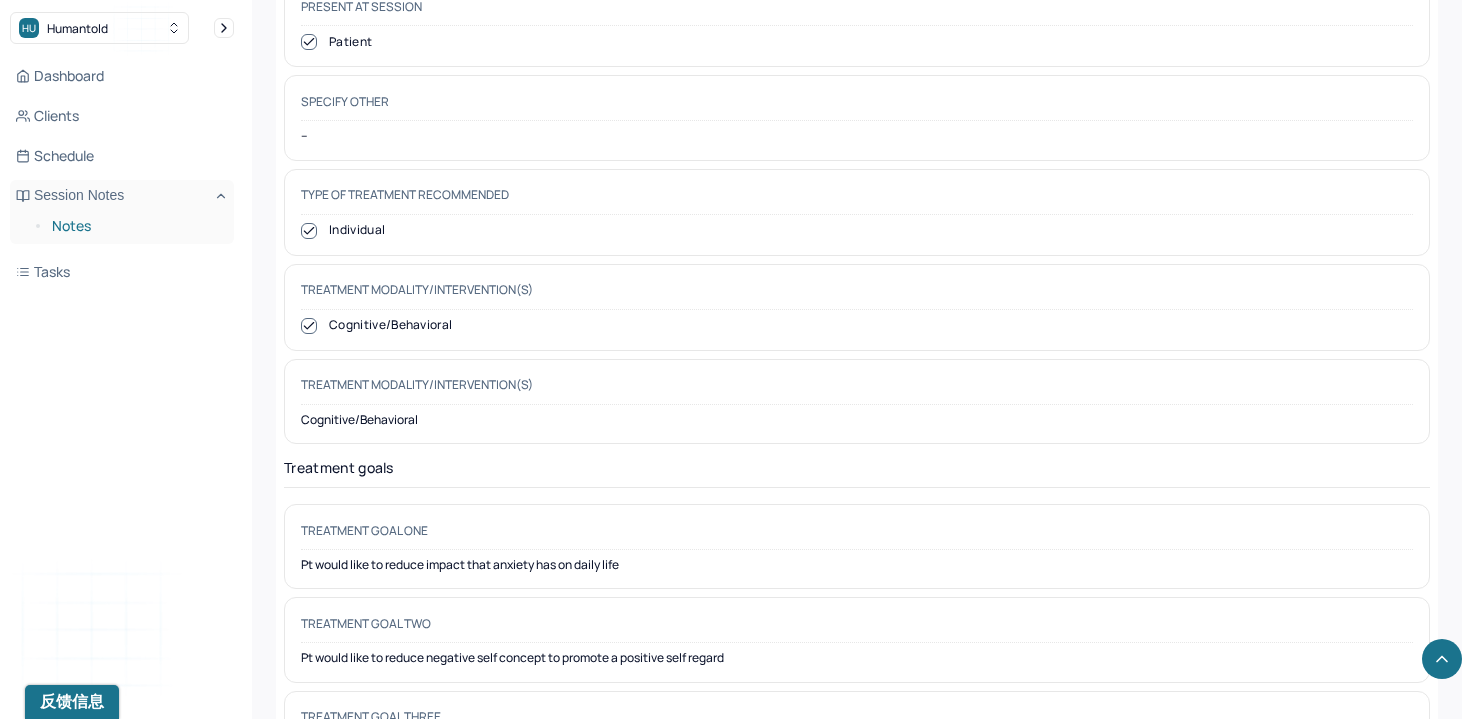 click on "Notes" at bounding box center [135, 226] 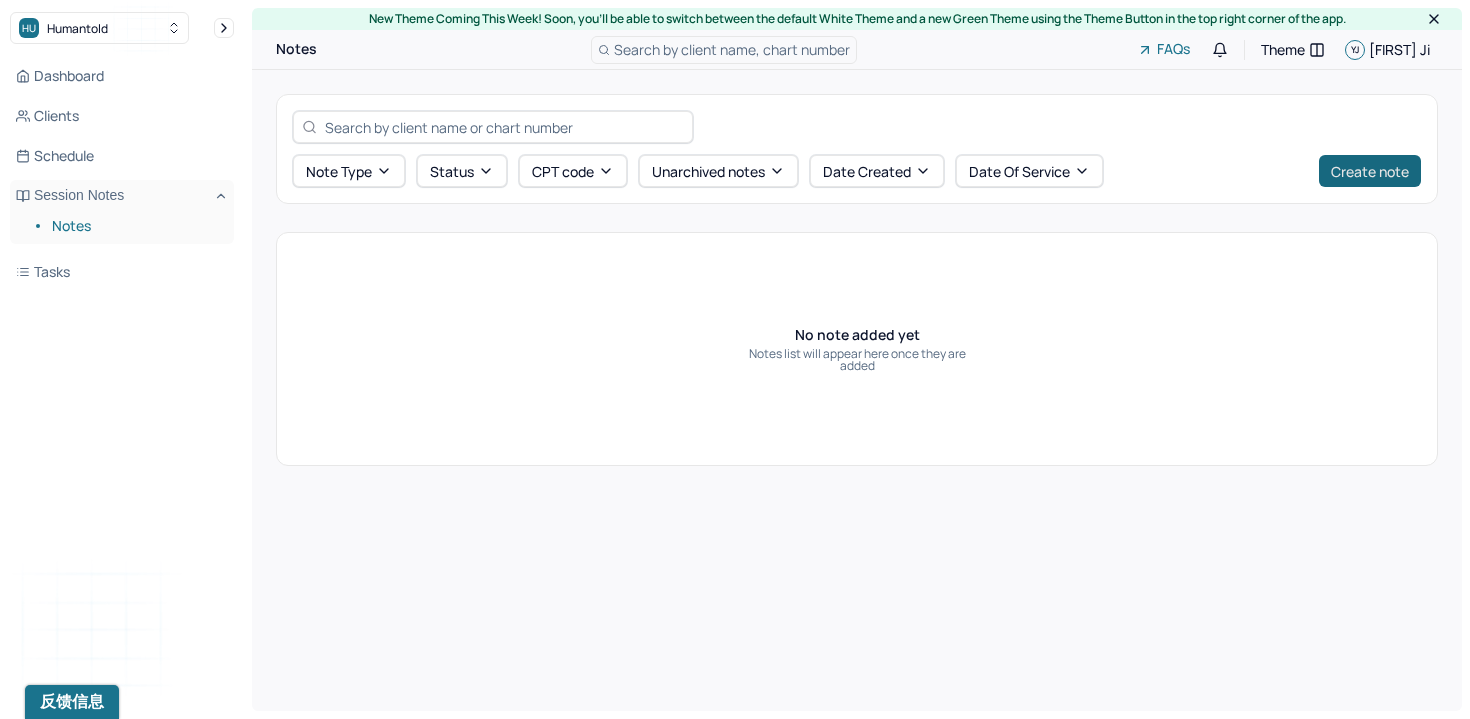 click on "Create note" at bounding box center (1370, 171) 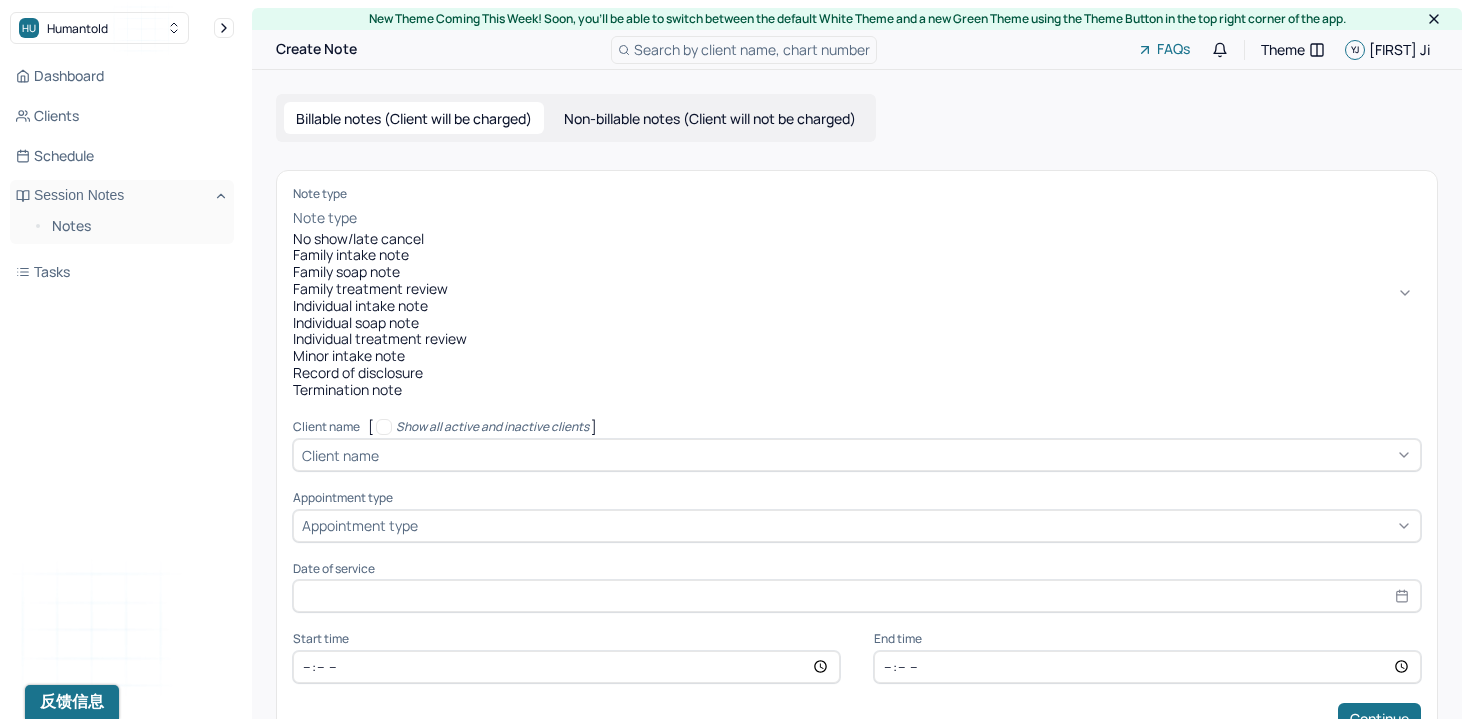 click at bounding box center [891, 218] 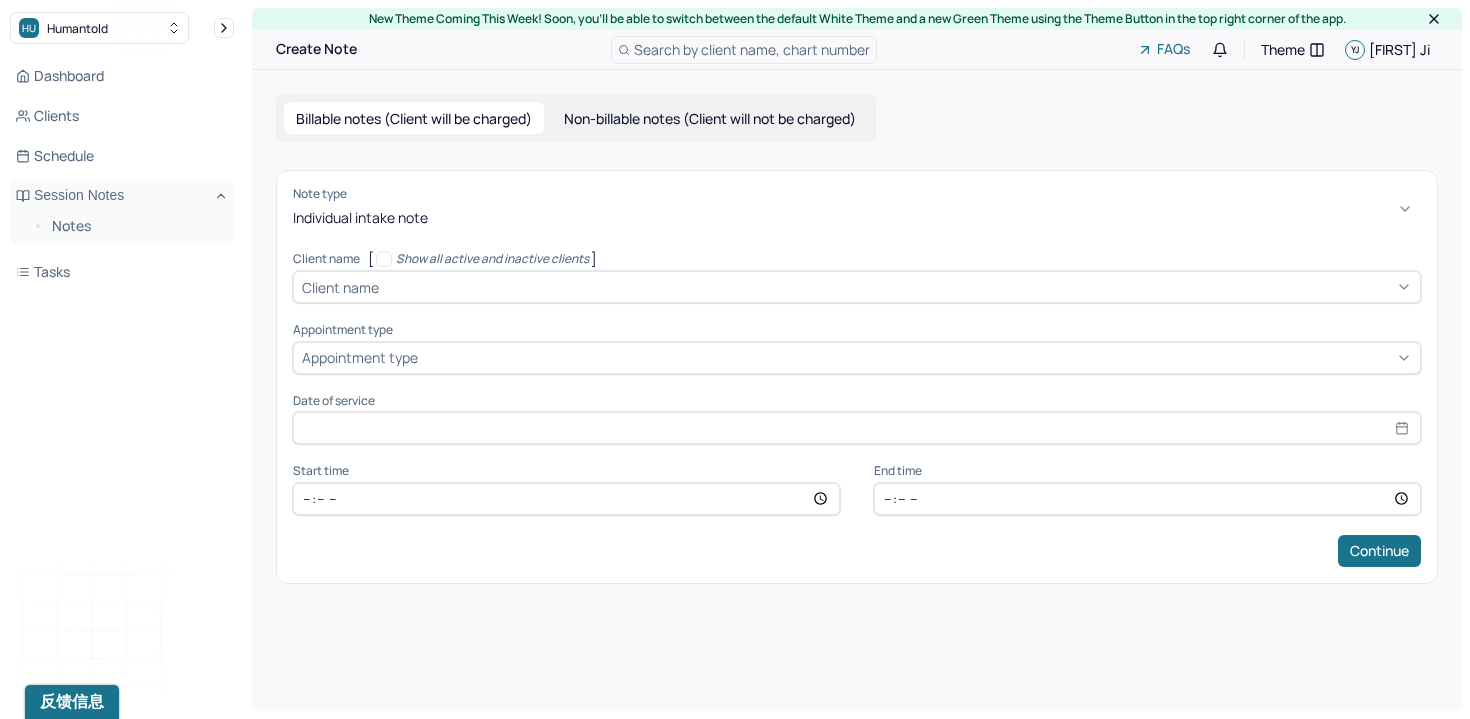 click at bounding box center (897, 287) 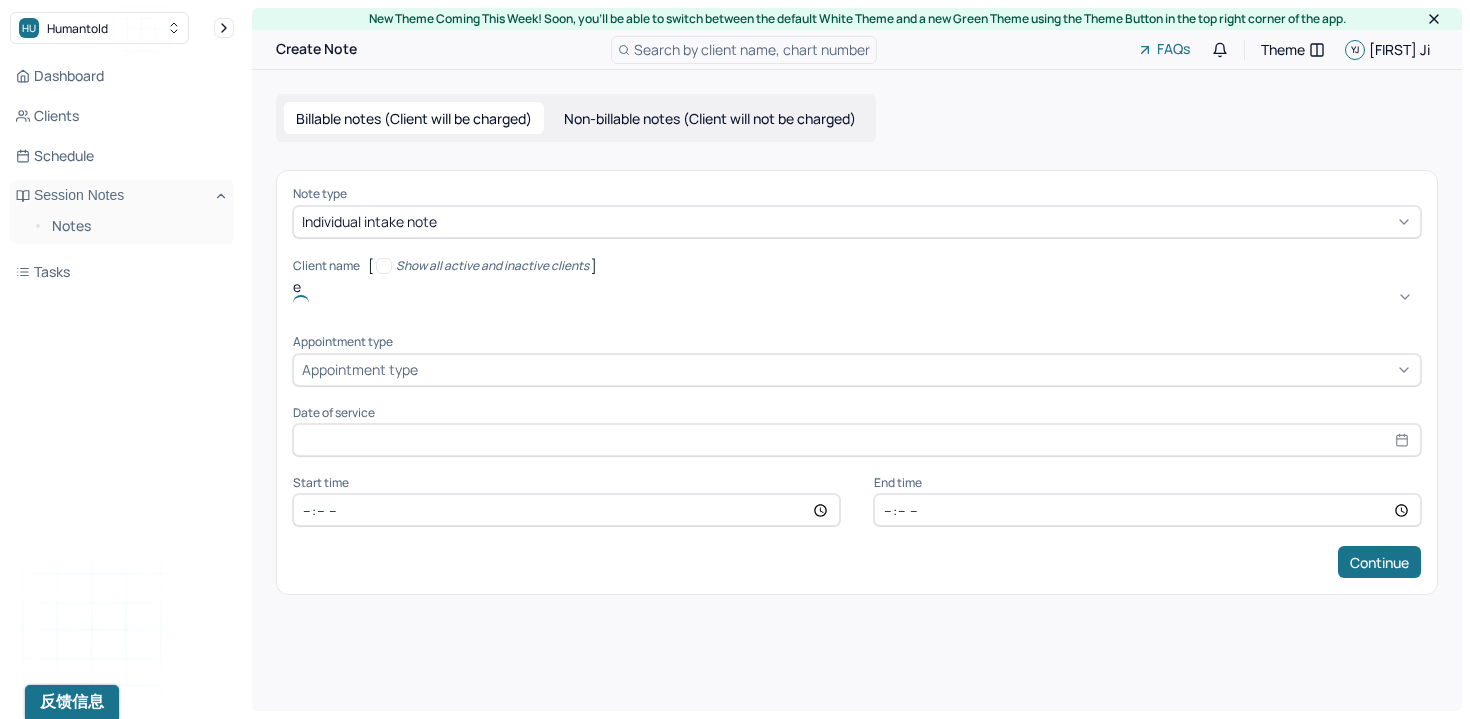 type on "er" 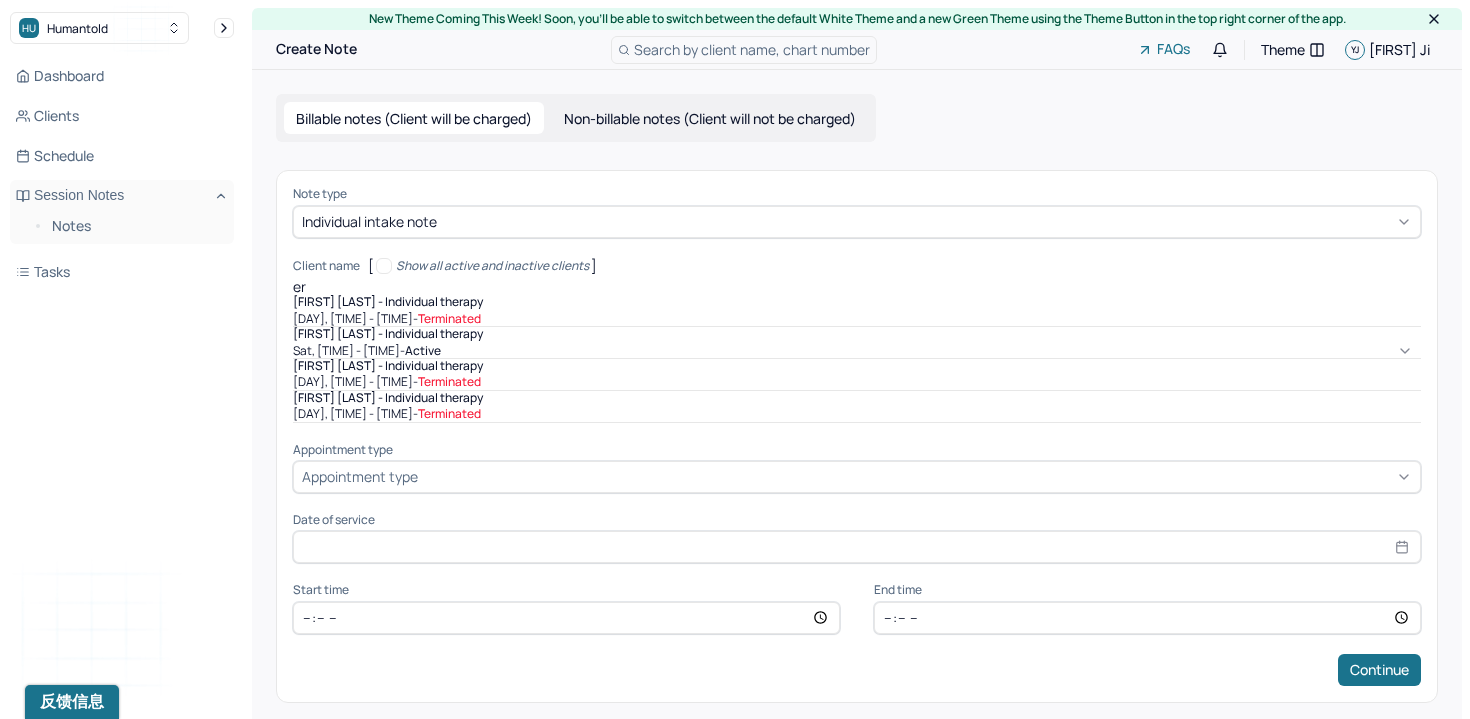 click on "Sat, [TIME] - [TIME]  -  active" at bounding box center (857, 351) 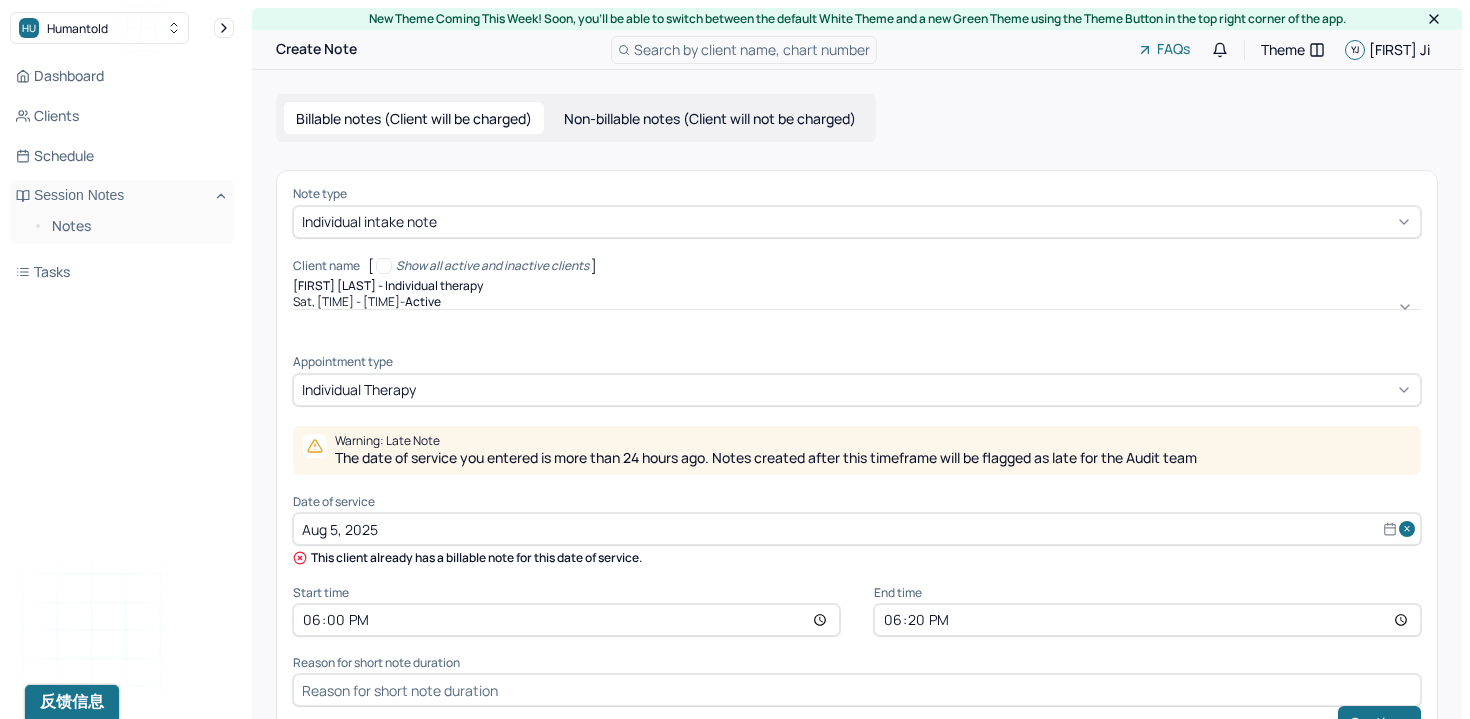 select on "7" 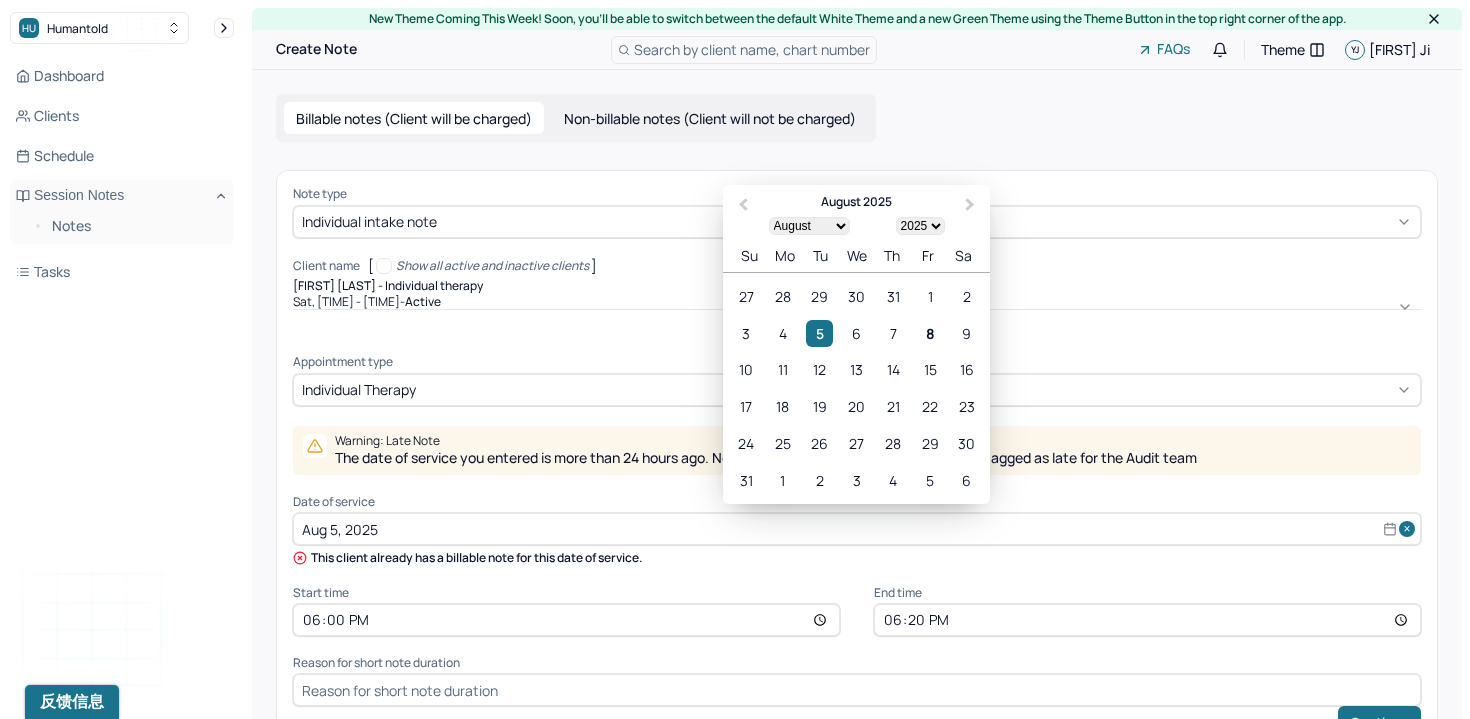 click on "Aug 5, 2025" at bounding box center (857, 529) 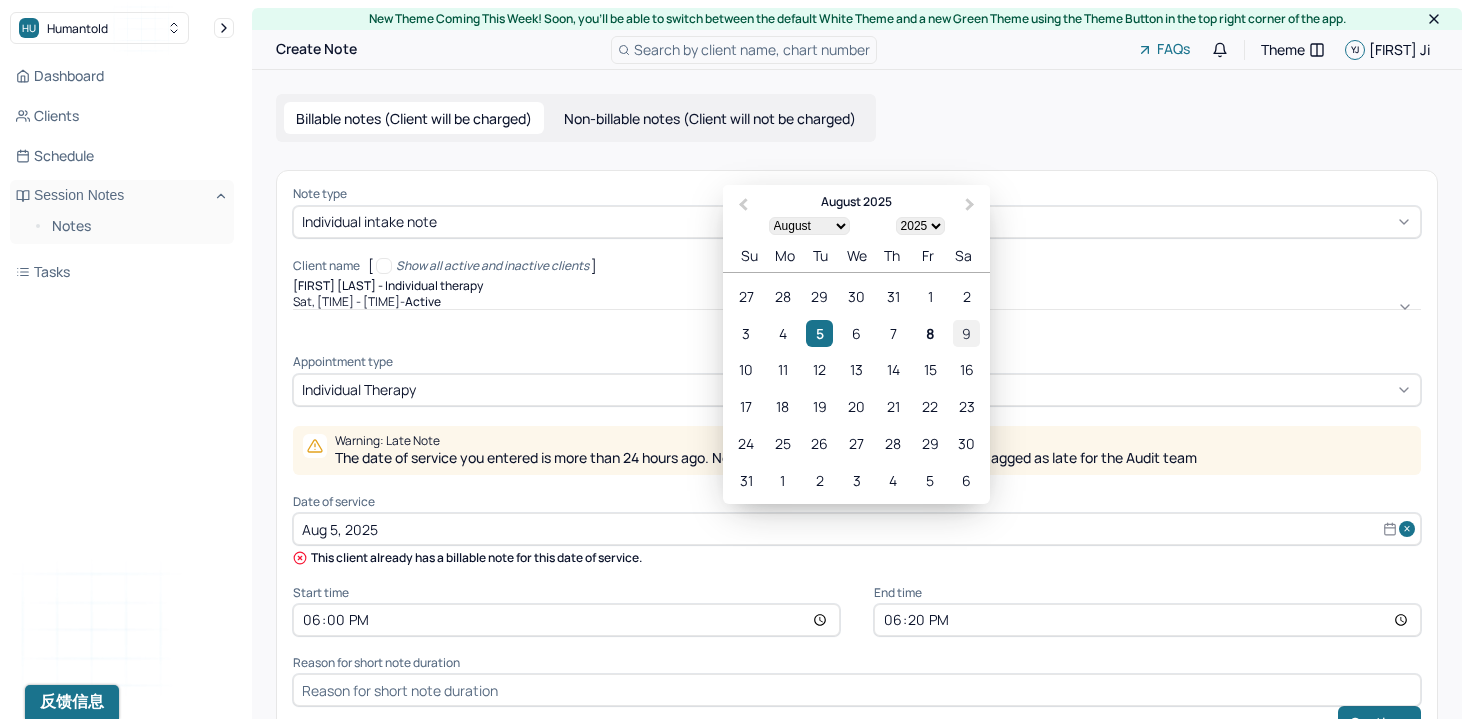 click on "9" at bounding box center [966, 333] 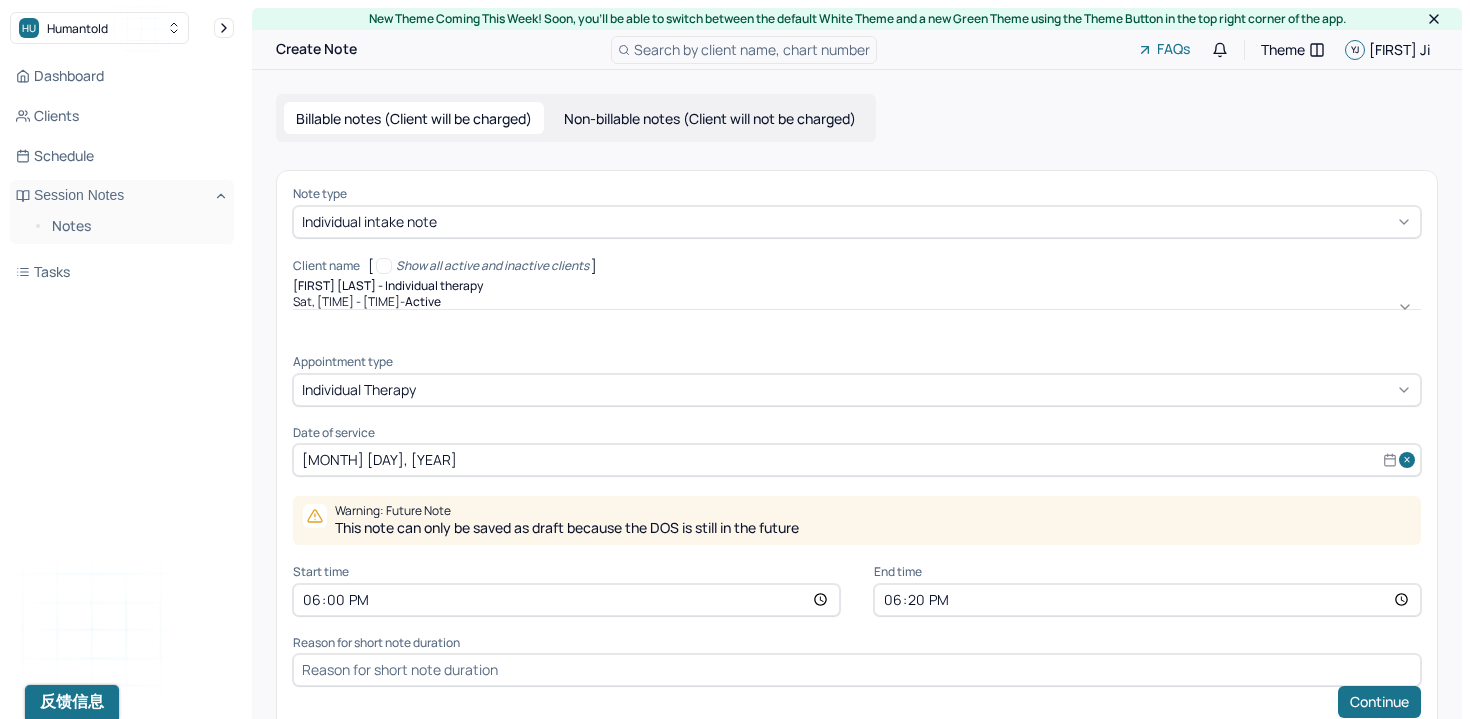 click on "18:00" at bounding box center (566, 600) 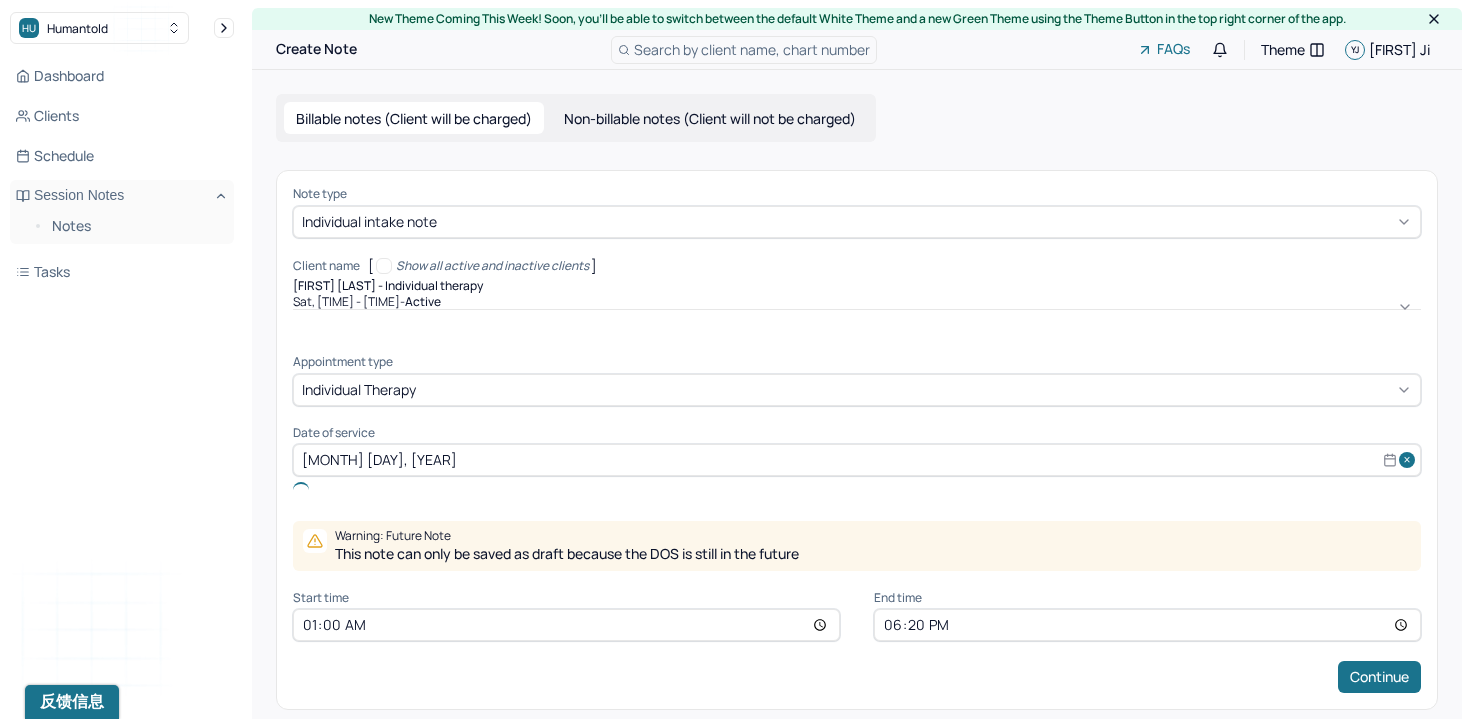 type on "11:00" 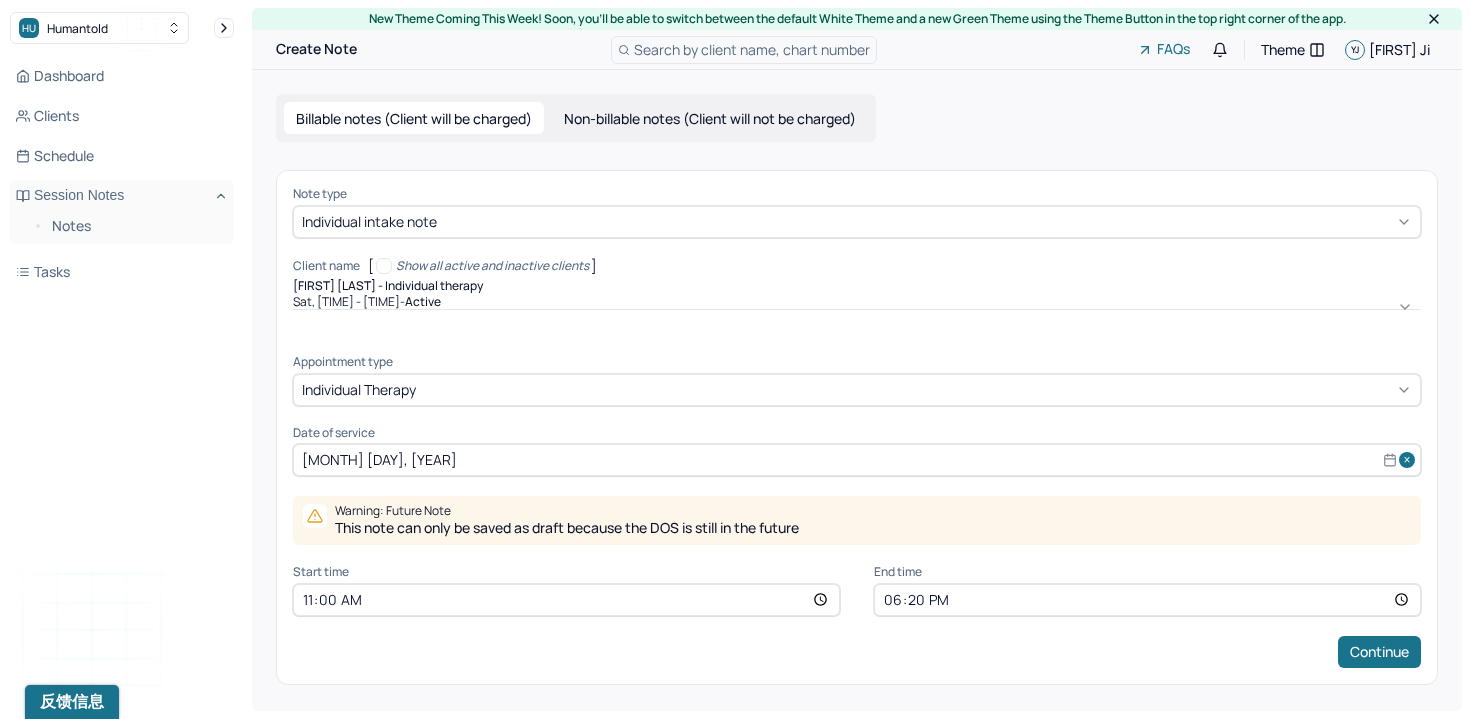 click on "18:20" at bounding box center [1147, 600] 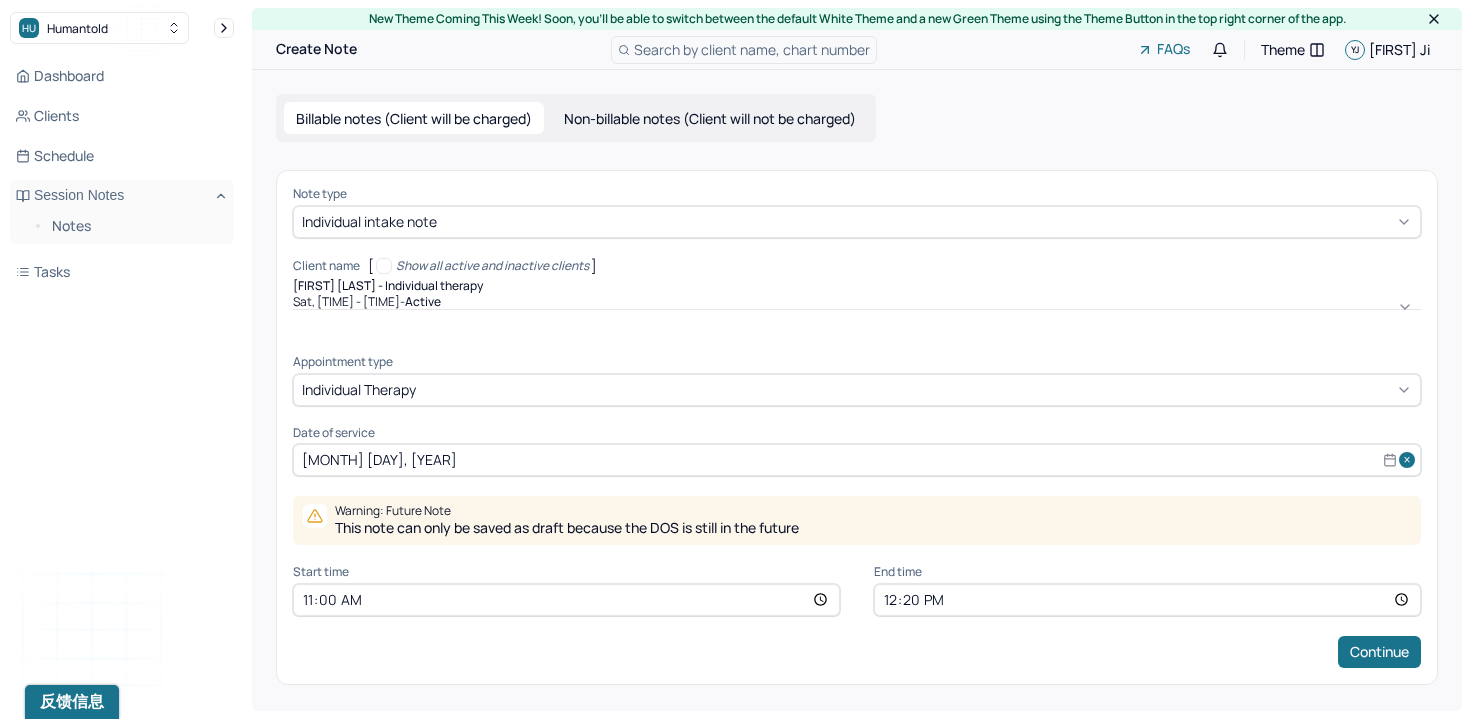 type on "12:00" 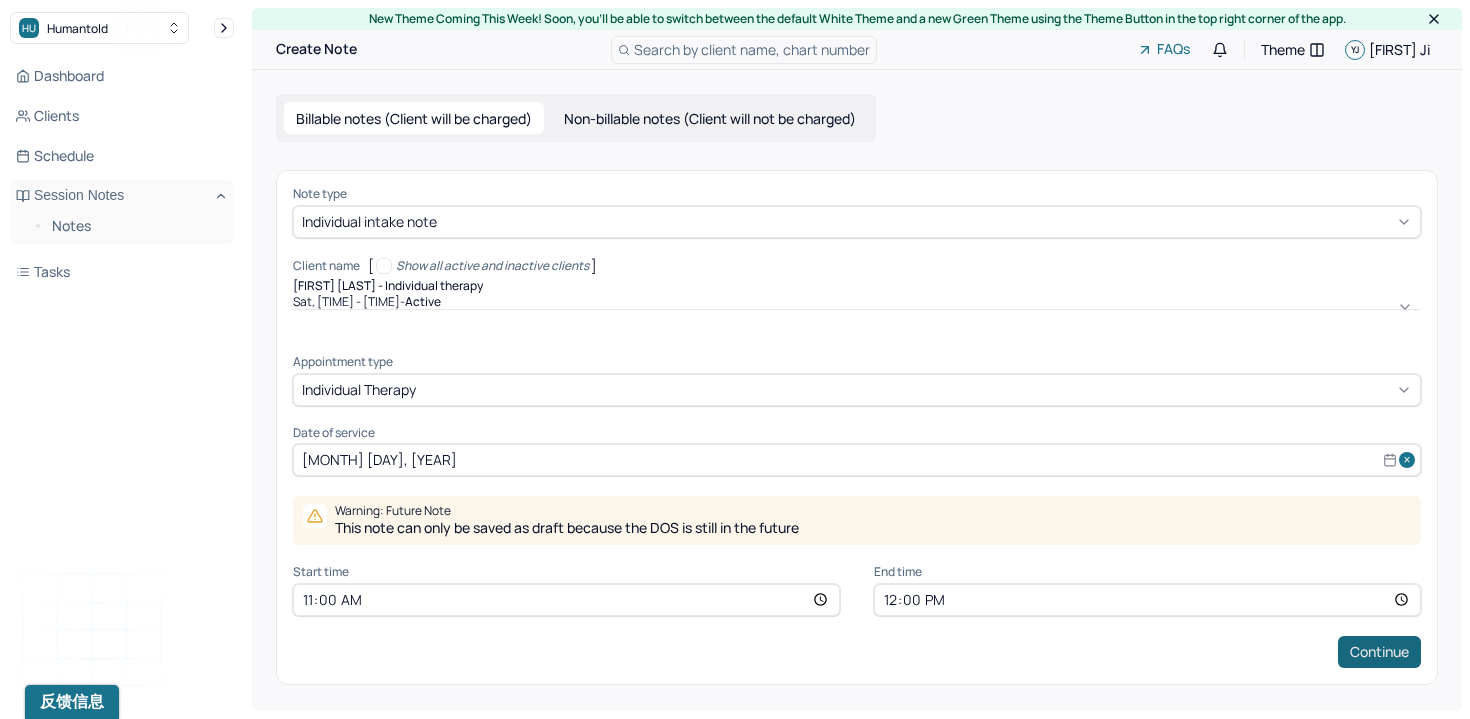 click on "Continue" at bounding box center (1379, 652) 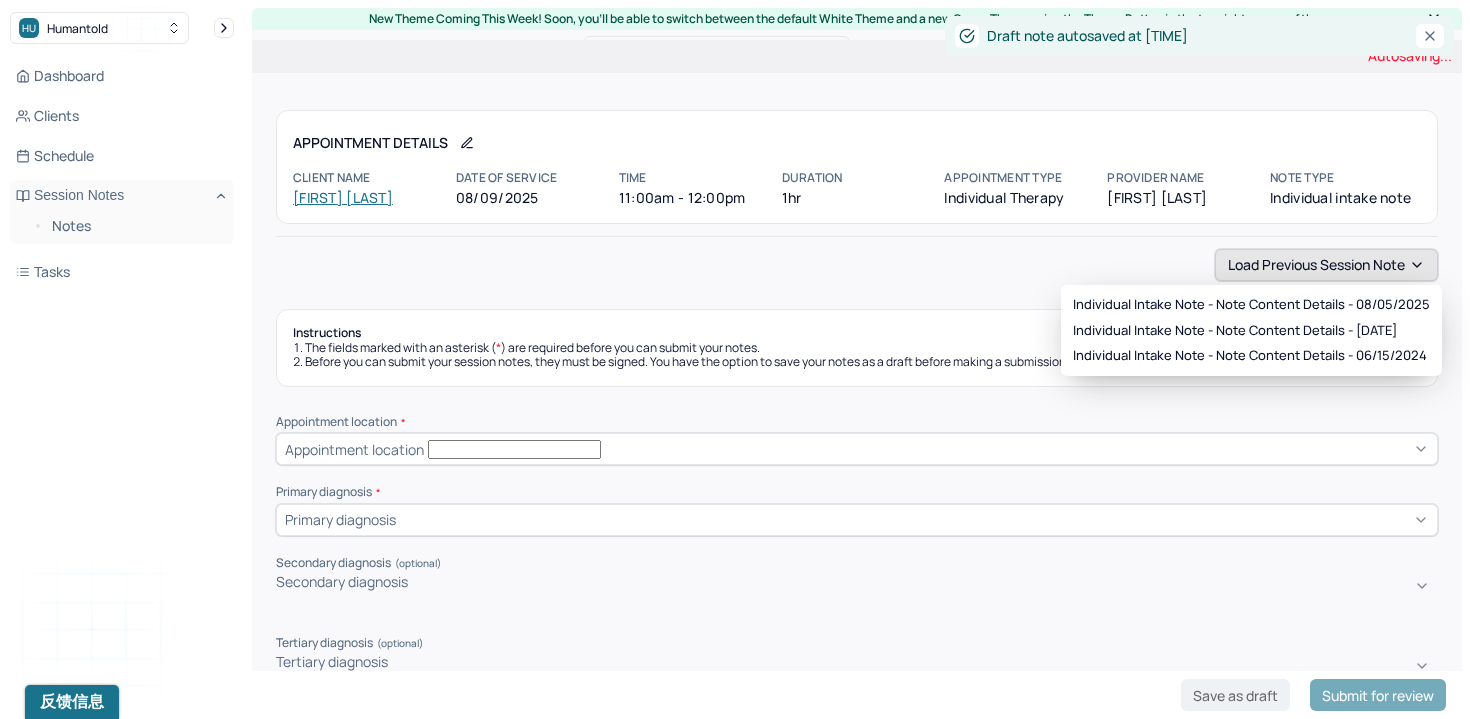 click on "Load previous session note" at bounding box center (1326, 265) 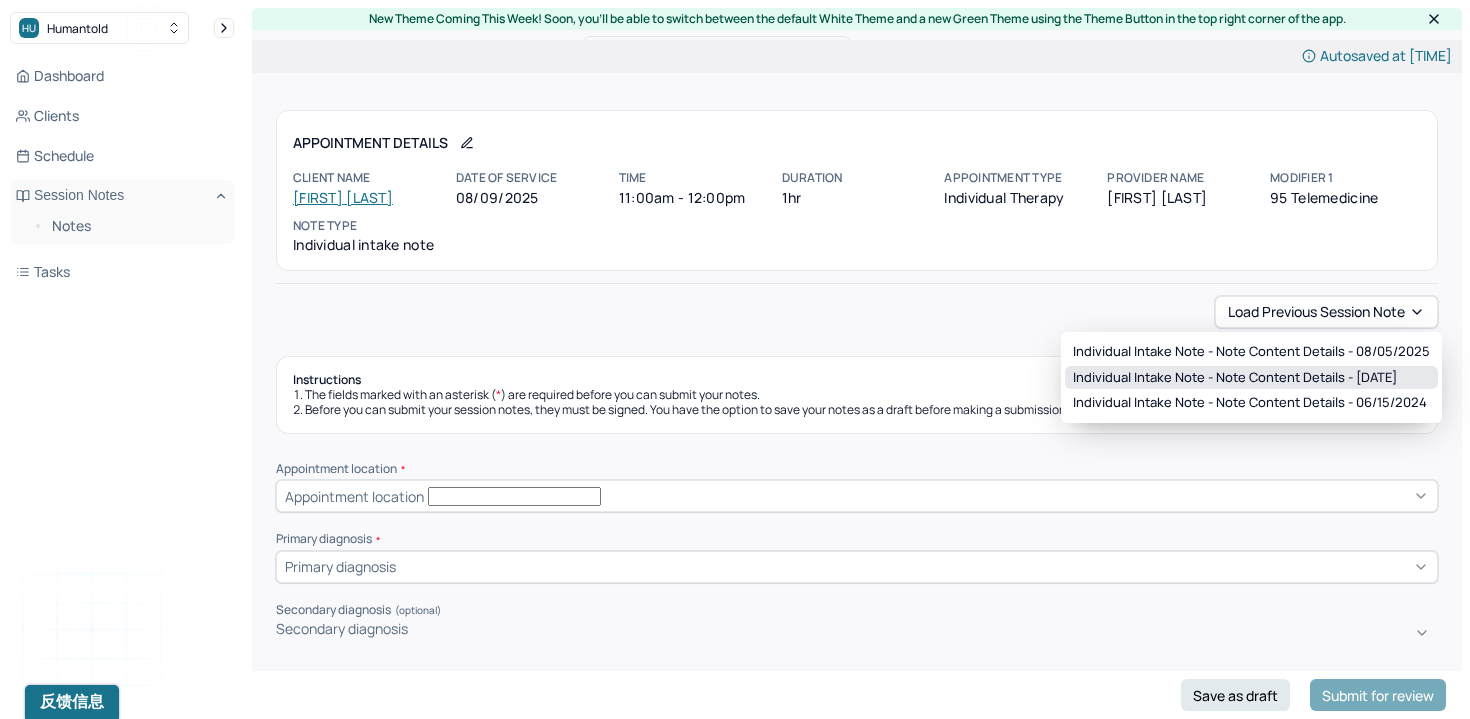 click on "Individual intake note   - Note content Details -   [DATE]" at bounding box center [1235, 378] 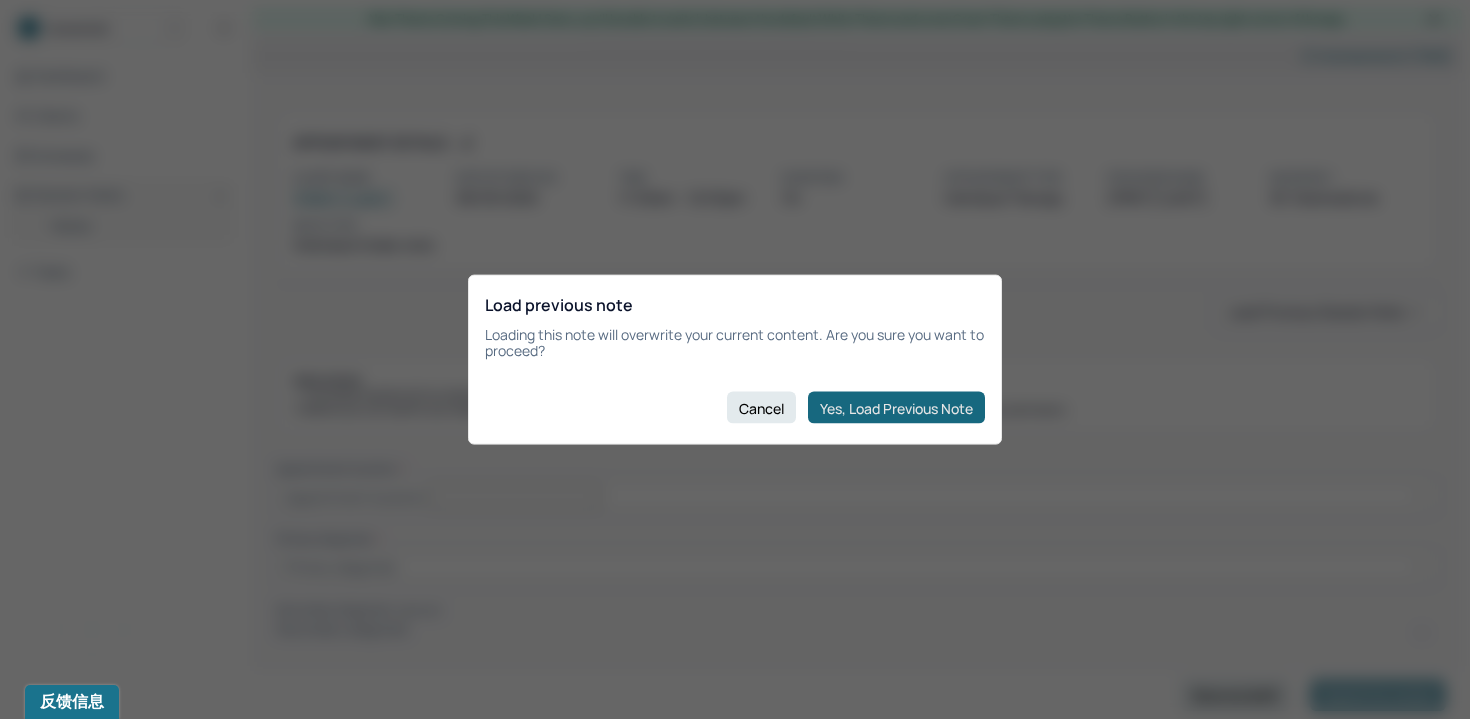 click on "Yes, Load Previous Note" at bounding box center (896, 408) 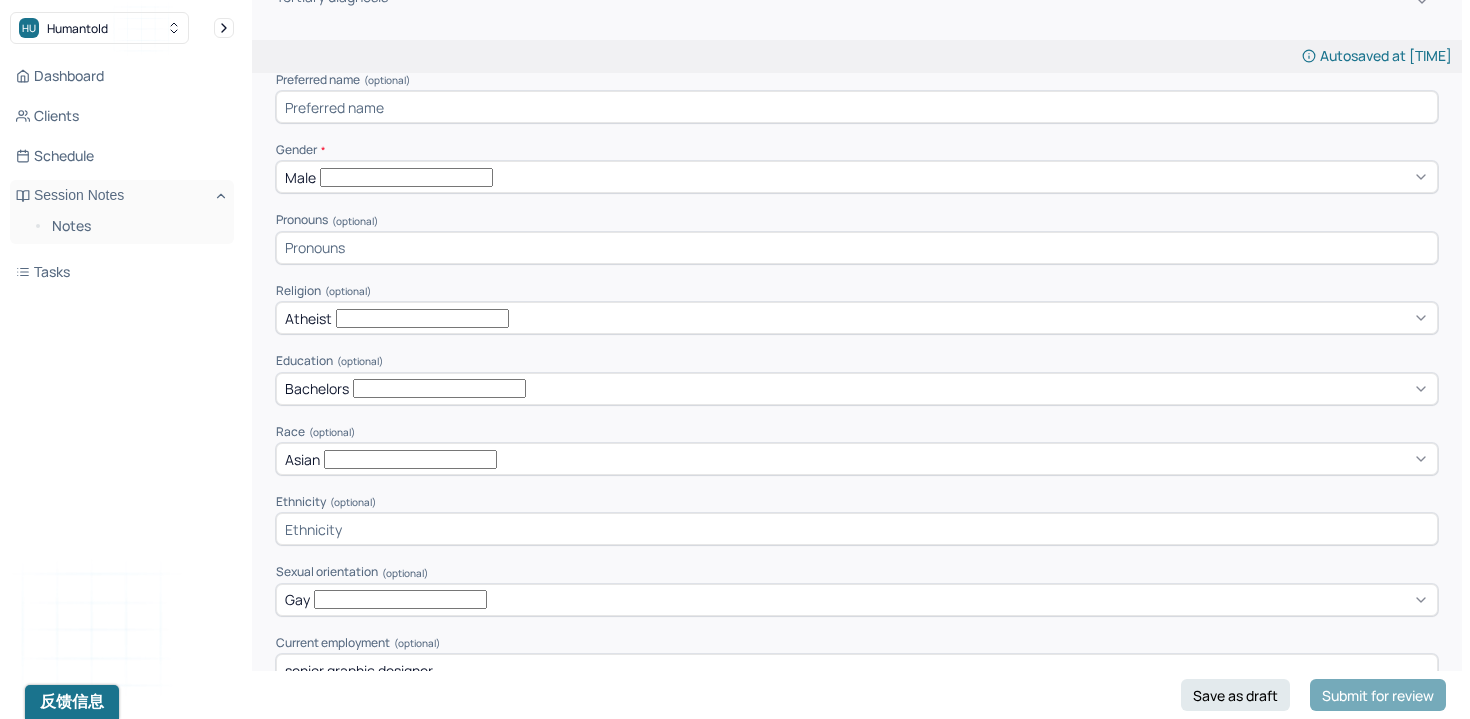 scroll, scrollTop: 0, scrollLeft: 0, axis: both 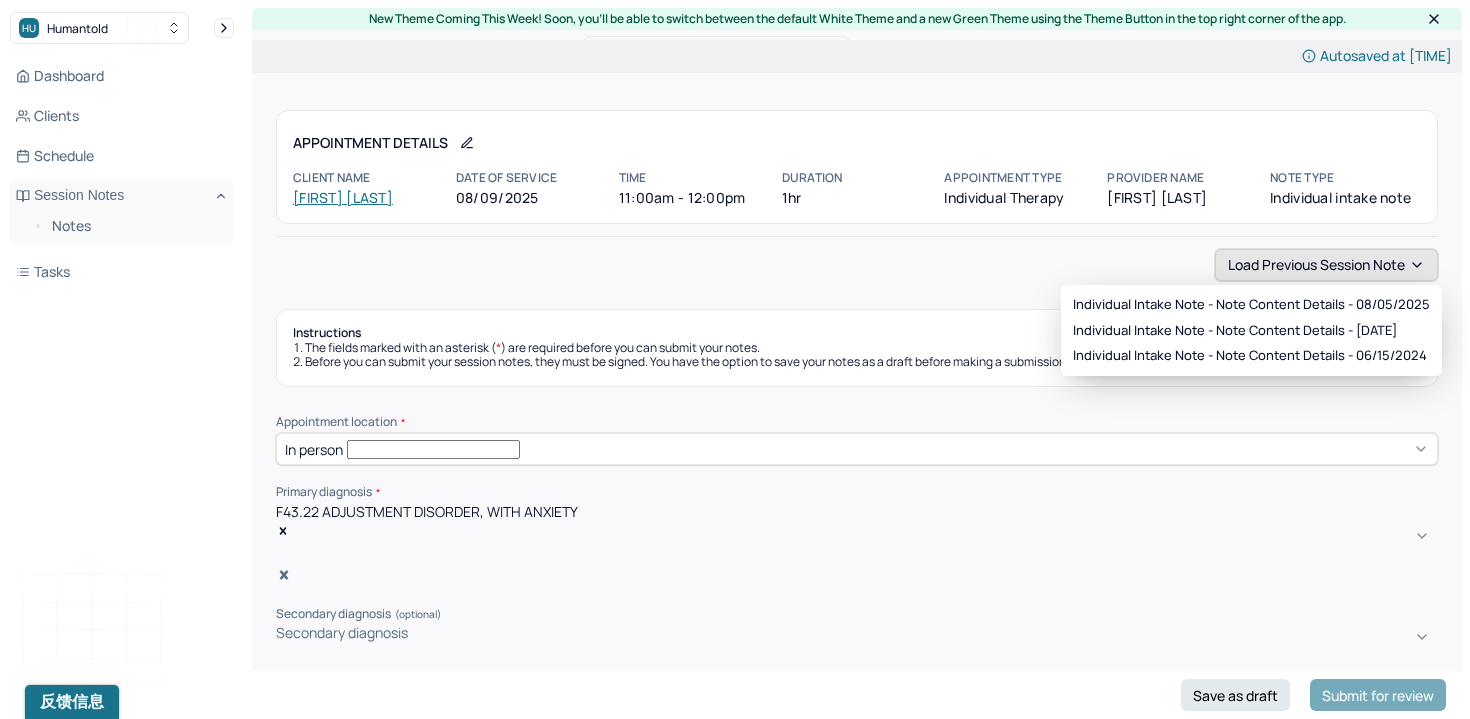 click on "Load previous session note" at bounding box center [1326, 265] 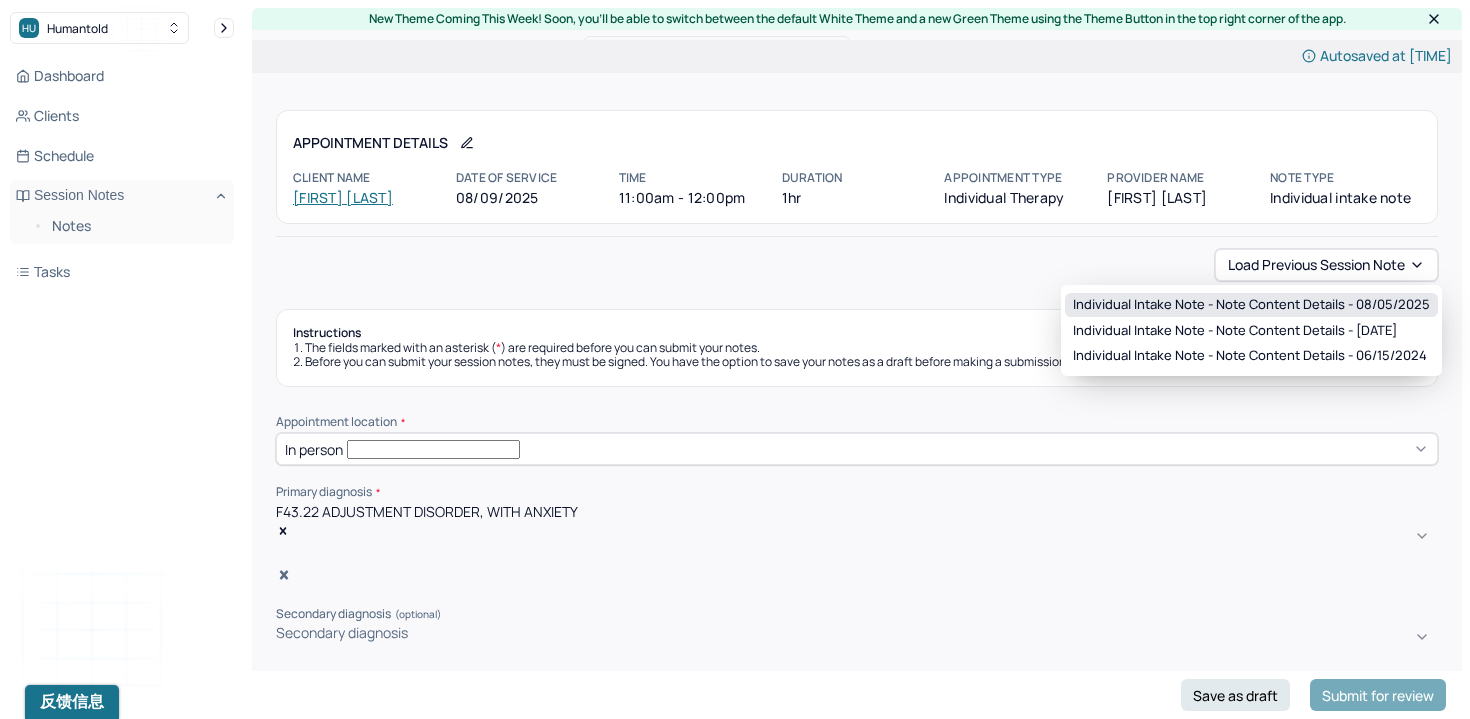 click on "Individual intake note   - Note content Details -   [DATE]" at bounding box center (1251, 305) 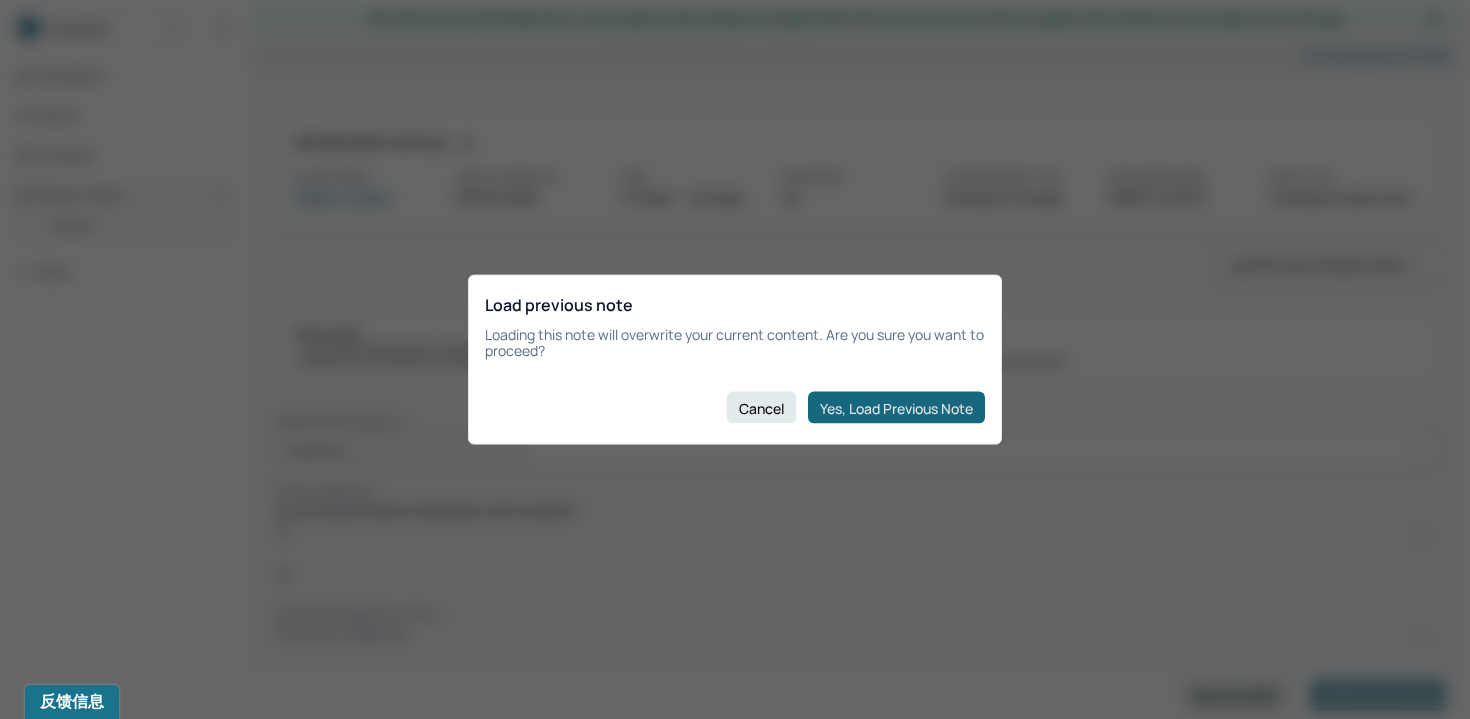click on "Yes, Load Previous Note" at bounding box center [896, 408] 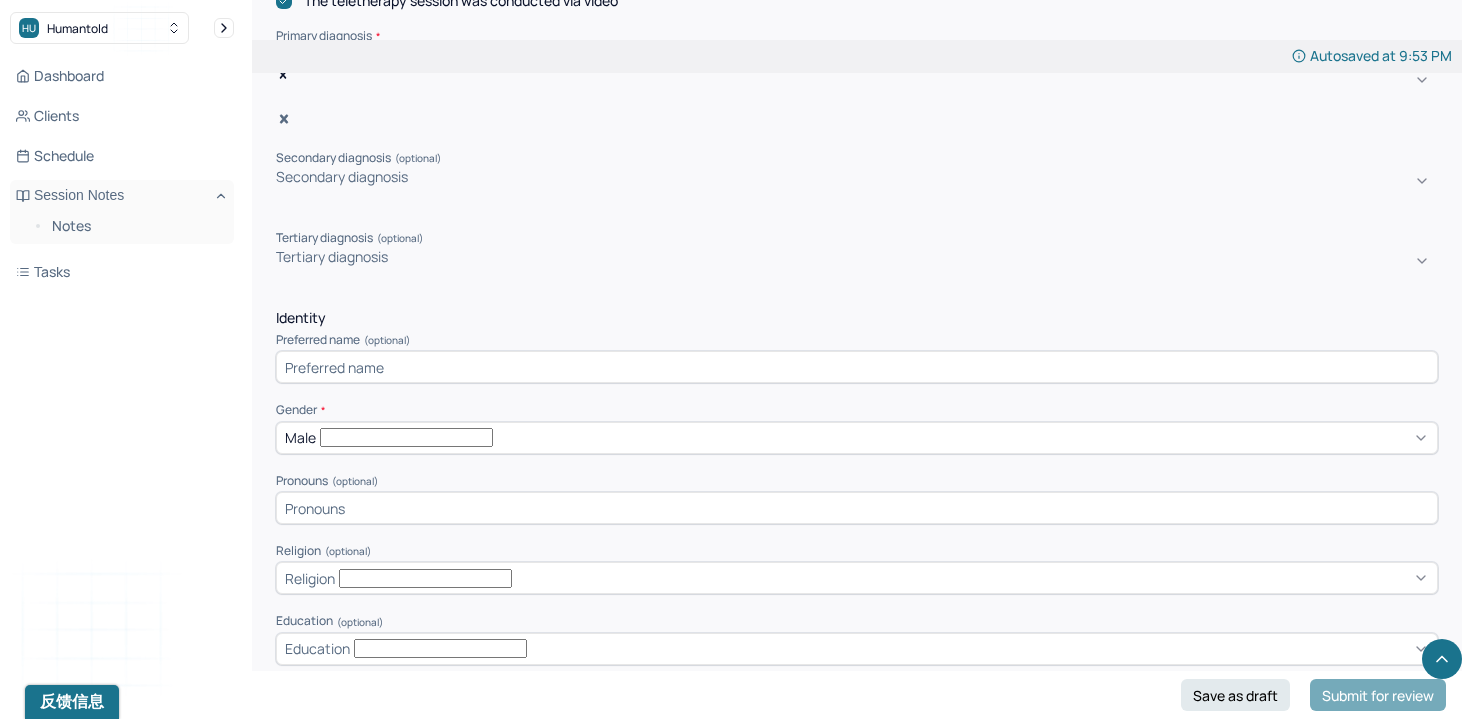 scroll, scrollTop: 717, scrollLeft: 0, axis: vertical 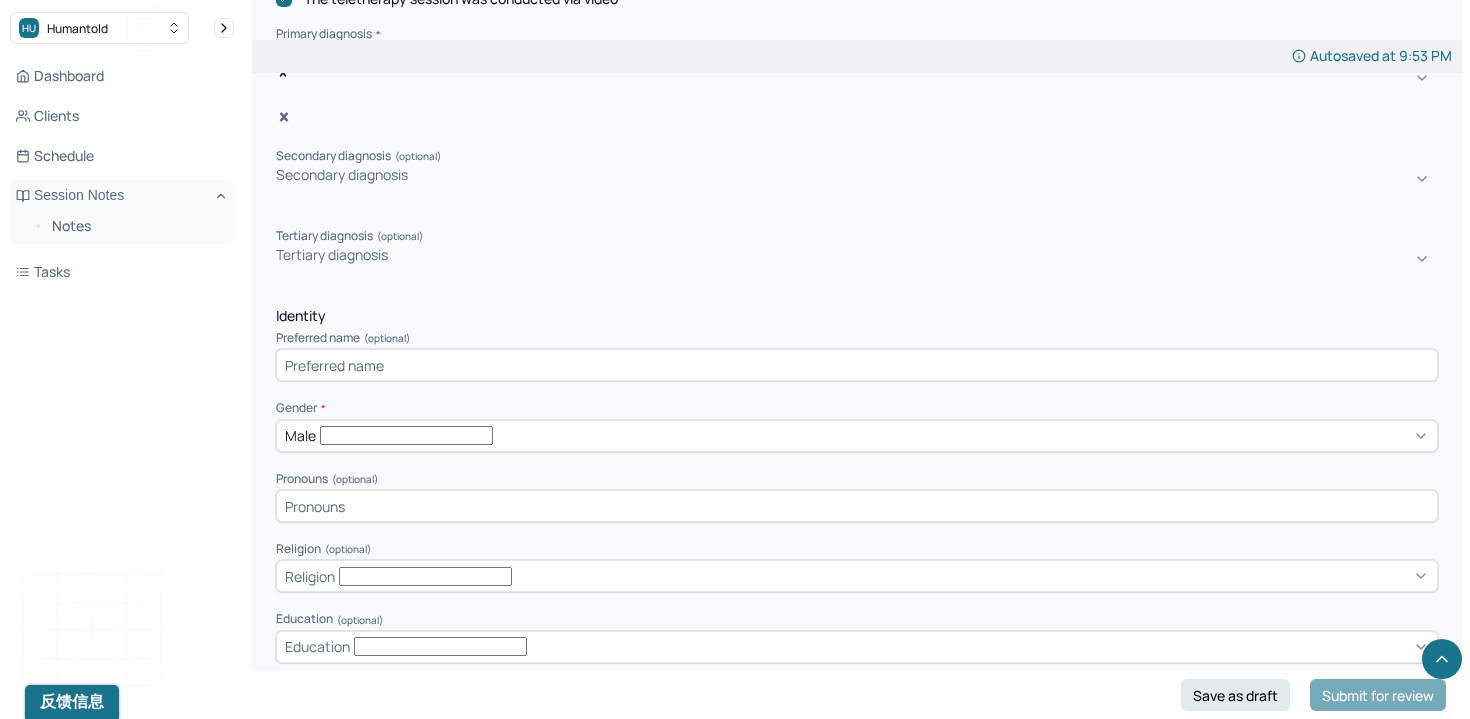 click at bounding box center [857, 506] 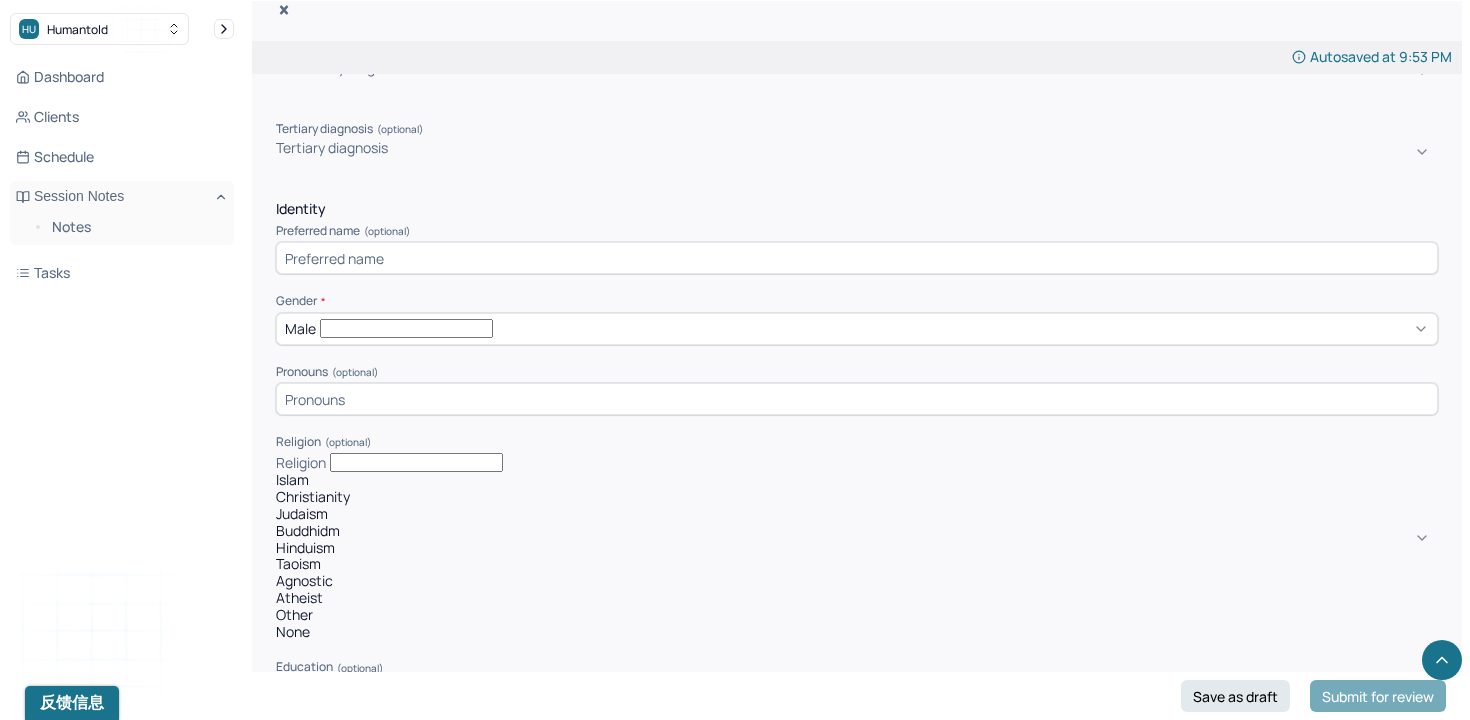 scroll, scrollTop: 835, scrollLeft: 0, axis: vertical 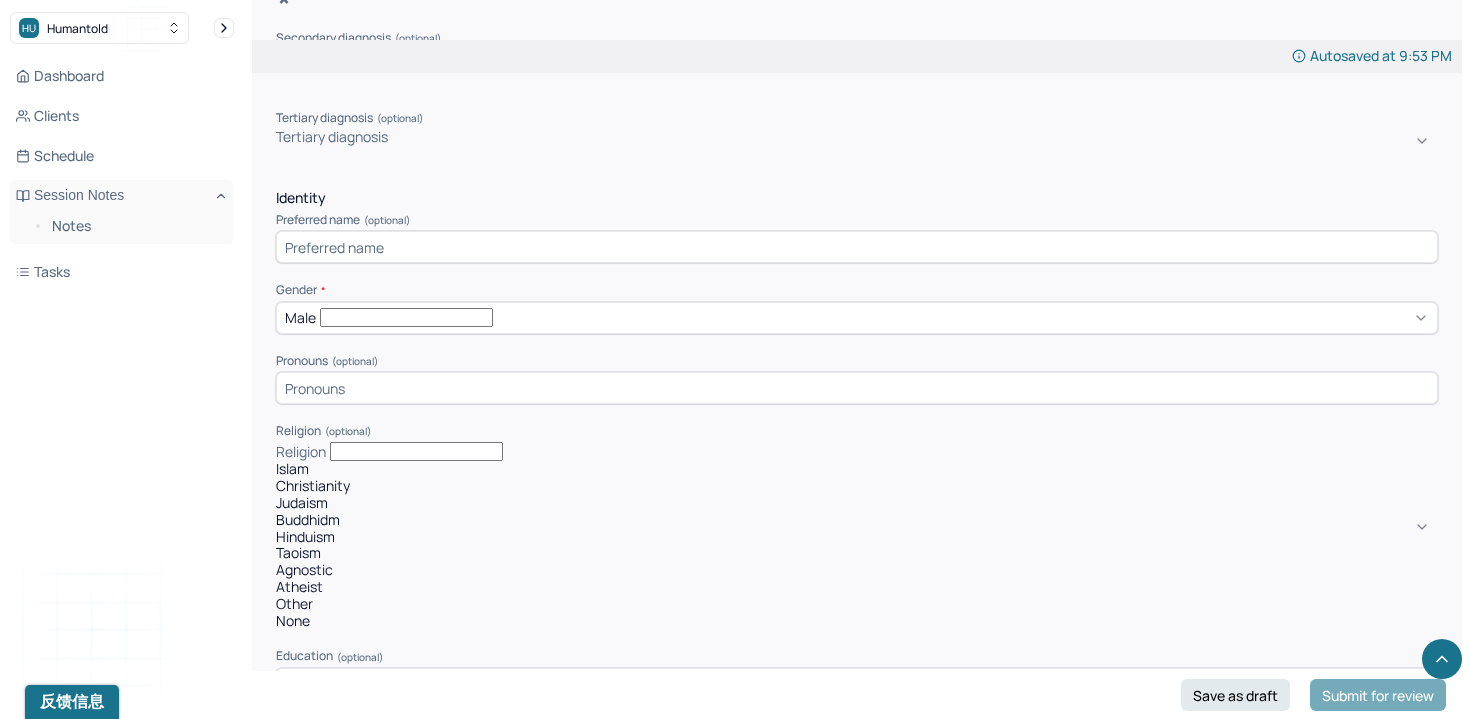 click on "Atheist" at bounding box center [857, 587] 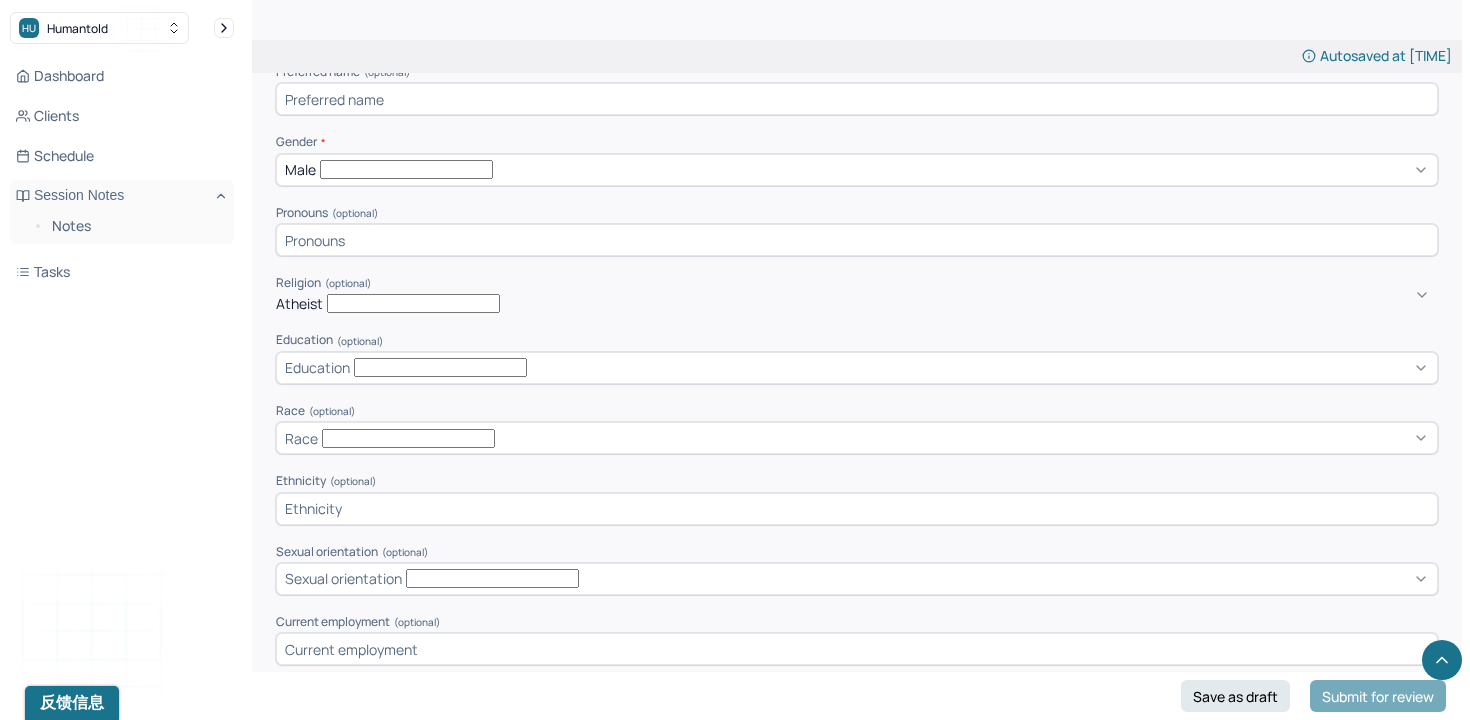 scroll, scrollTop: 994, scrollLeft: 0, axis: vertical 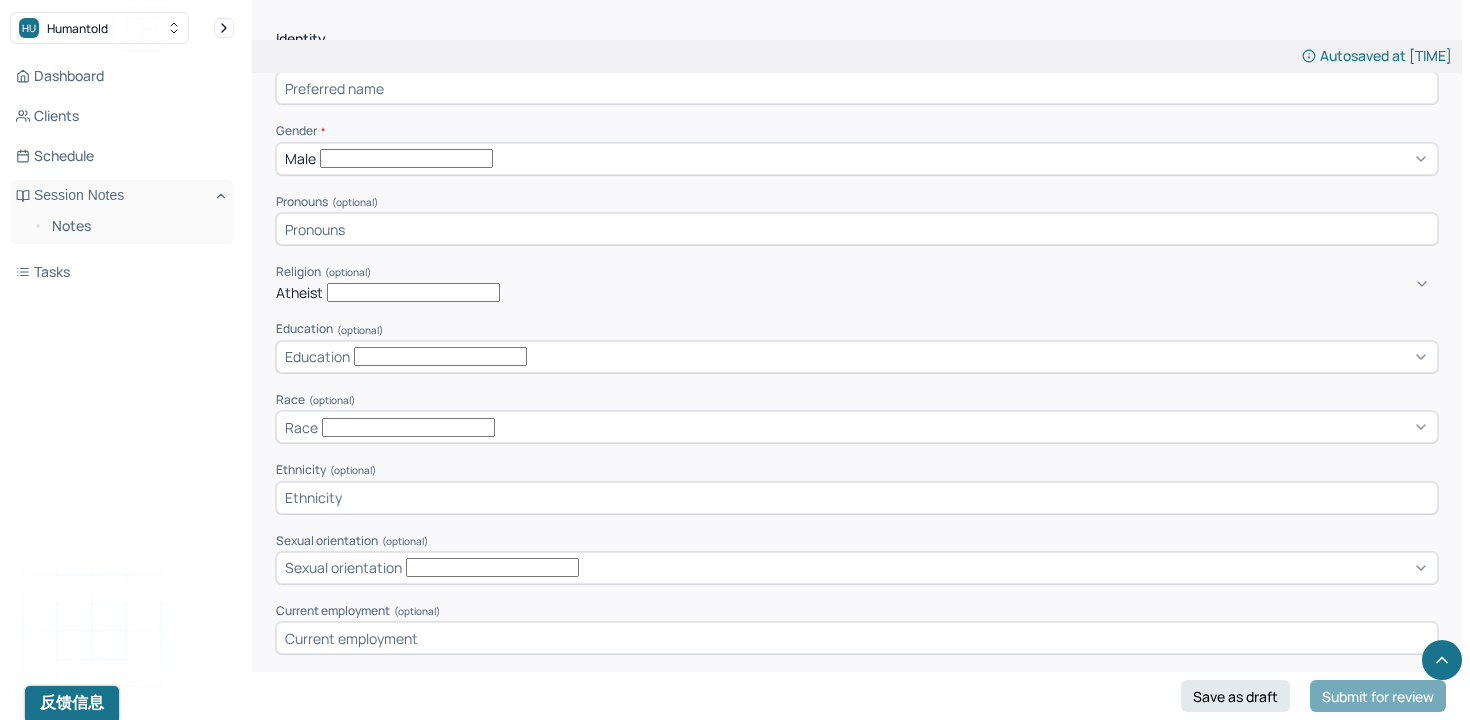 click on "Education" at bounding box center [857, 357] 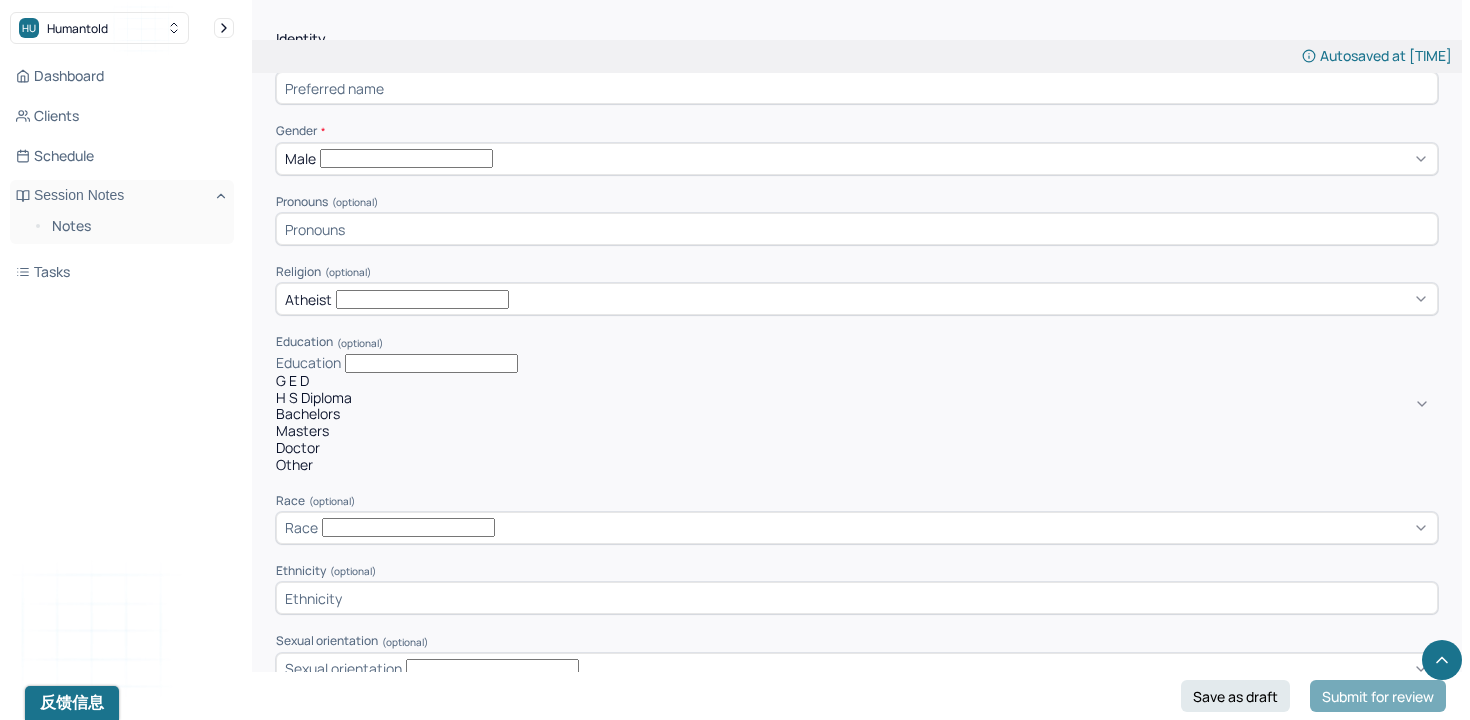 click on "Bachelors" at bounding box center [857, 414] 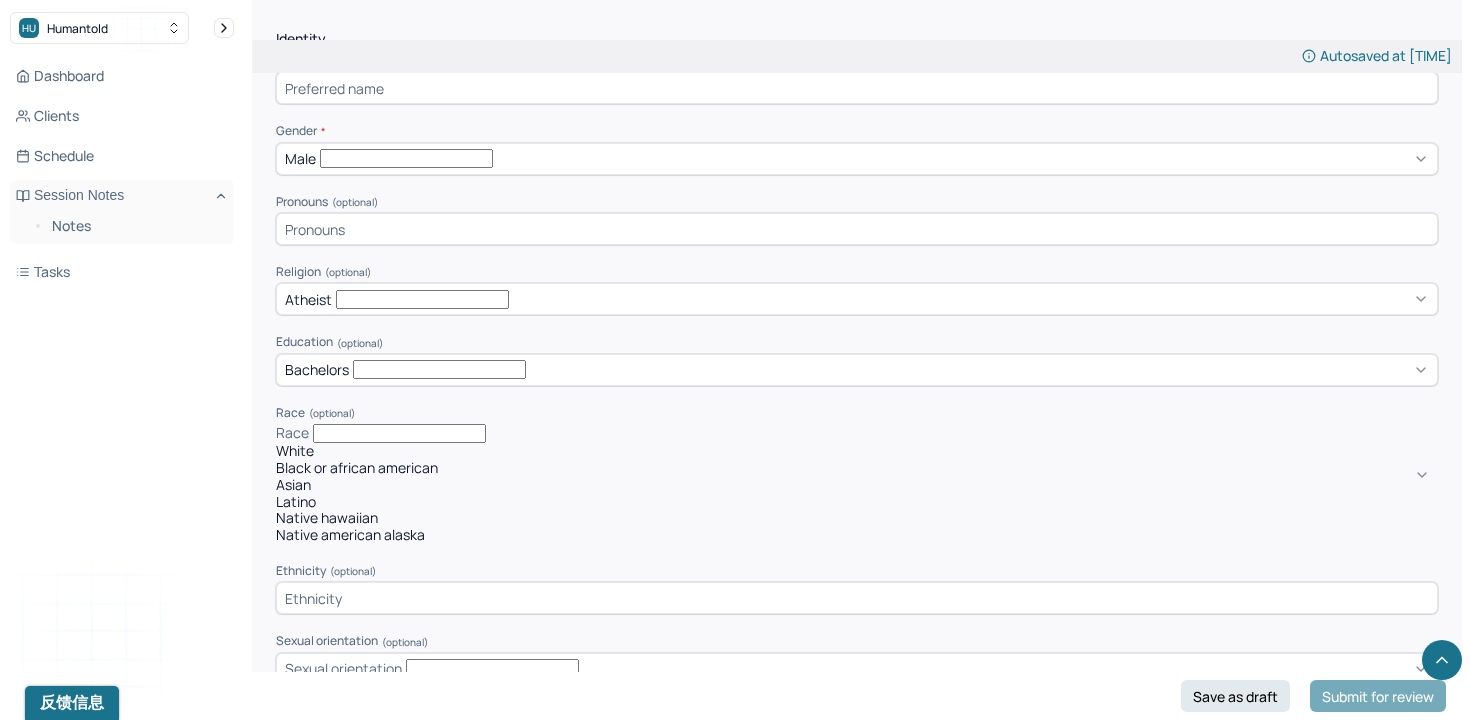 click on "Race" at bounding box center [857, 433] 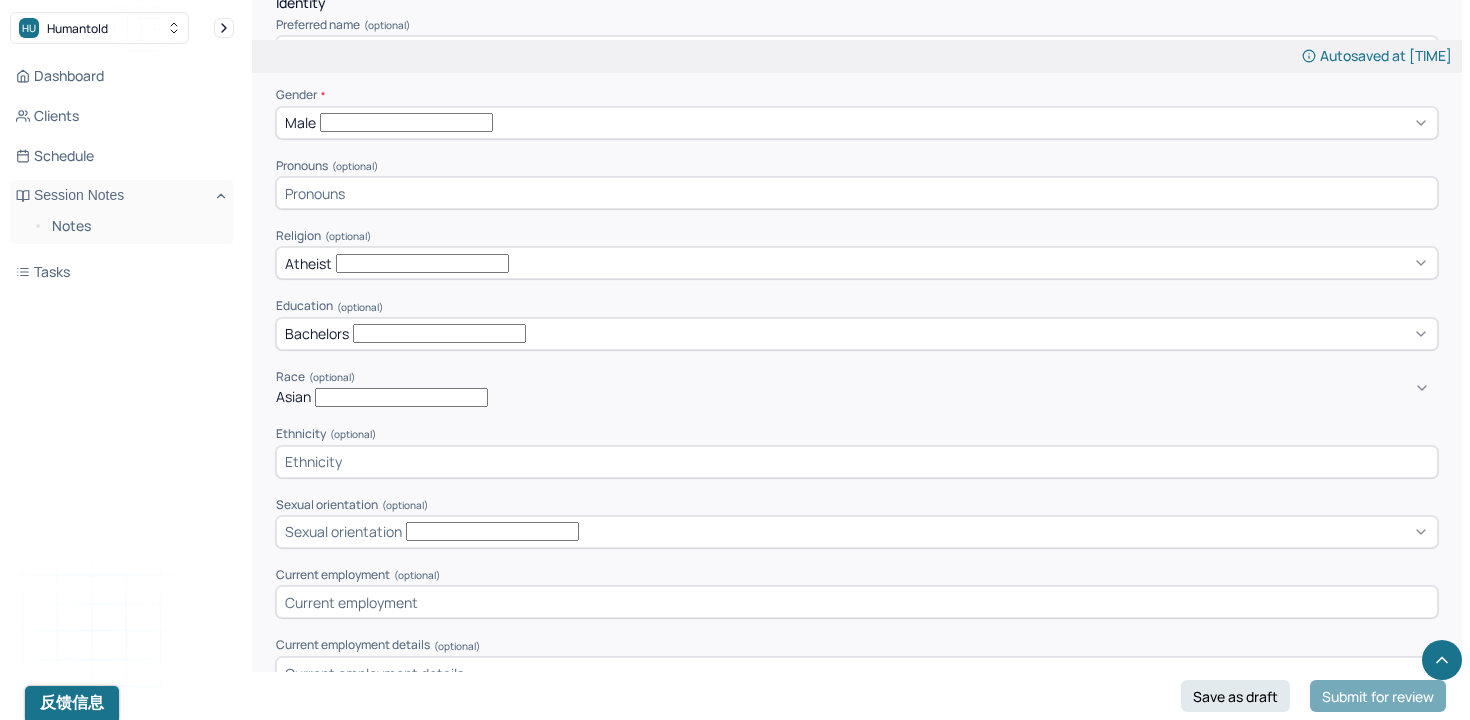 scroll, scrollTop: 1041, scrollLeft: 0, axis: vertical 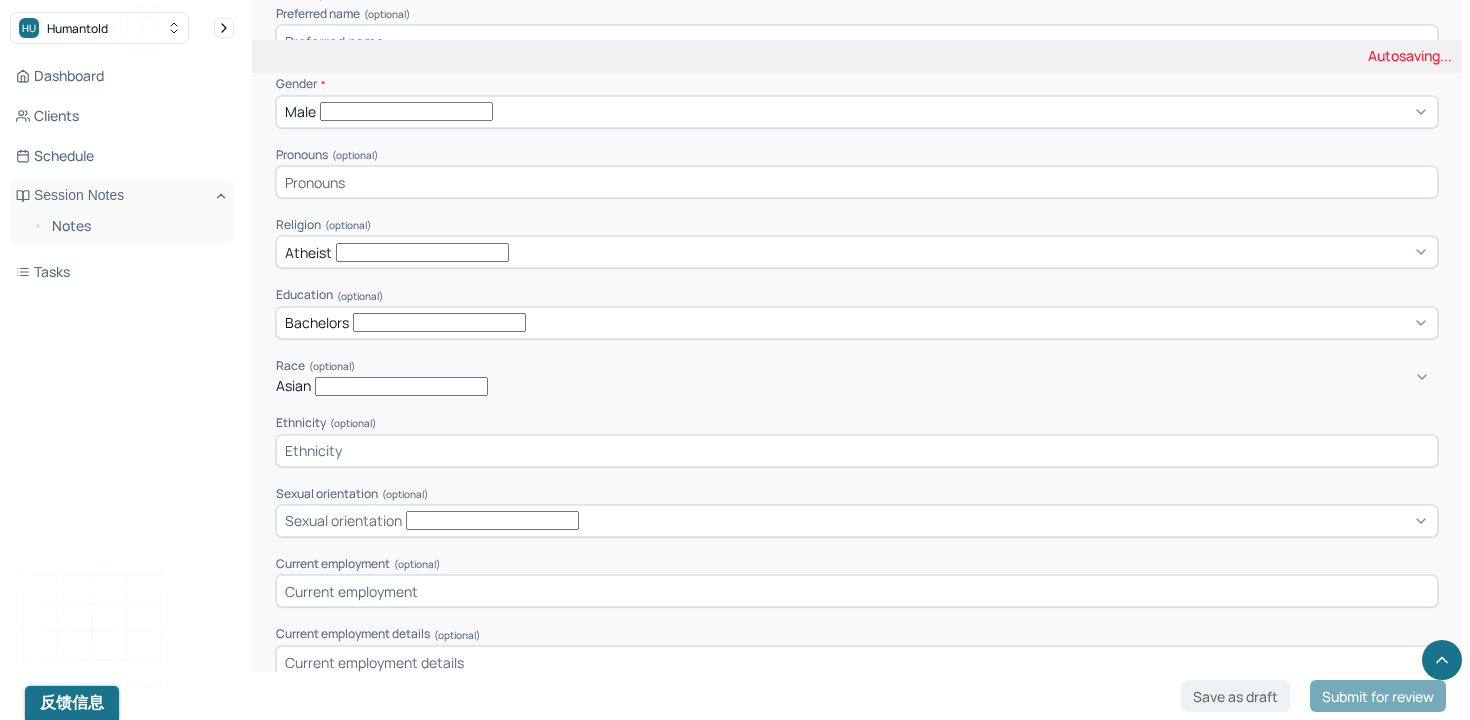 click at bounding box center [857, 451] 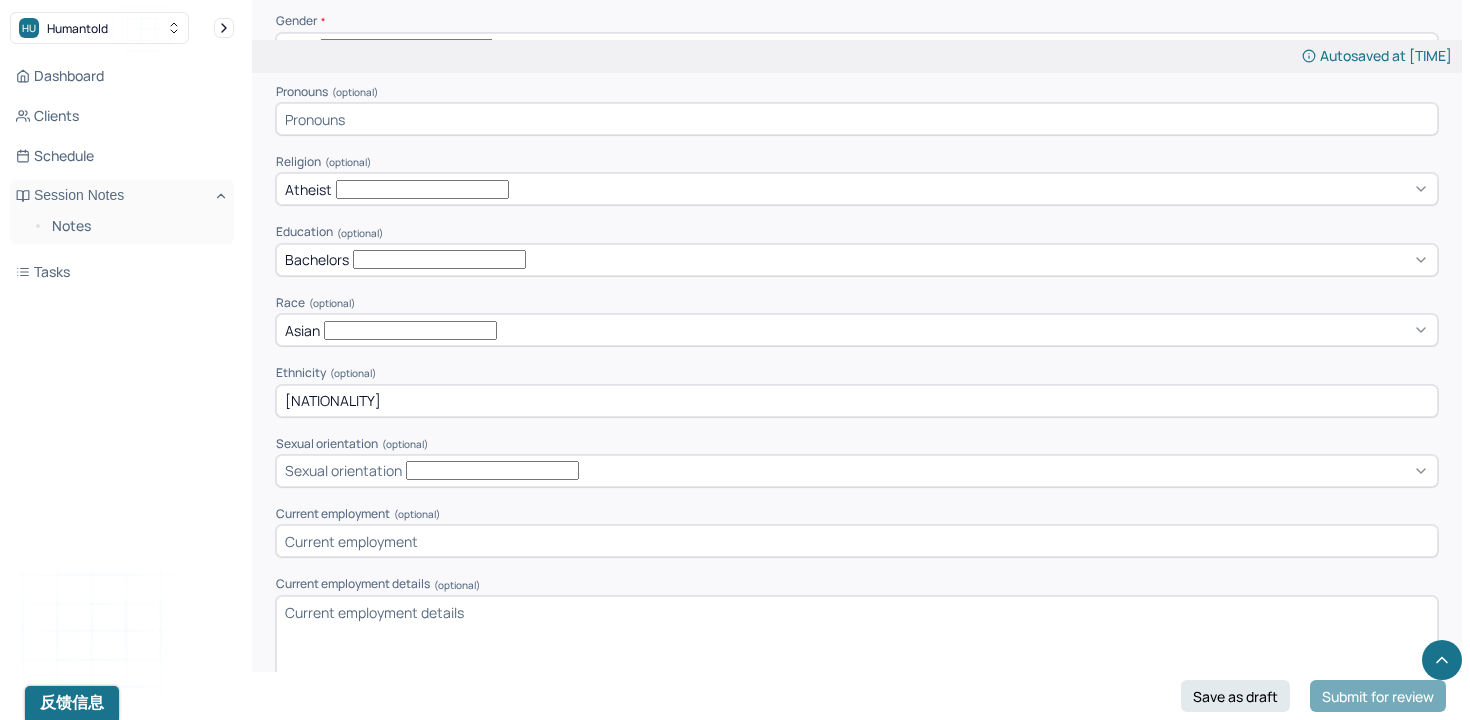scroll, scrollTop: 1117, scrollLeft: 0, axis: vertical 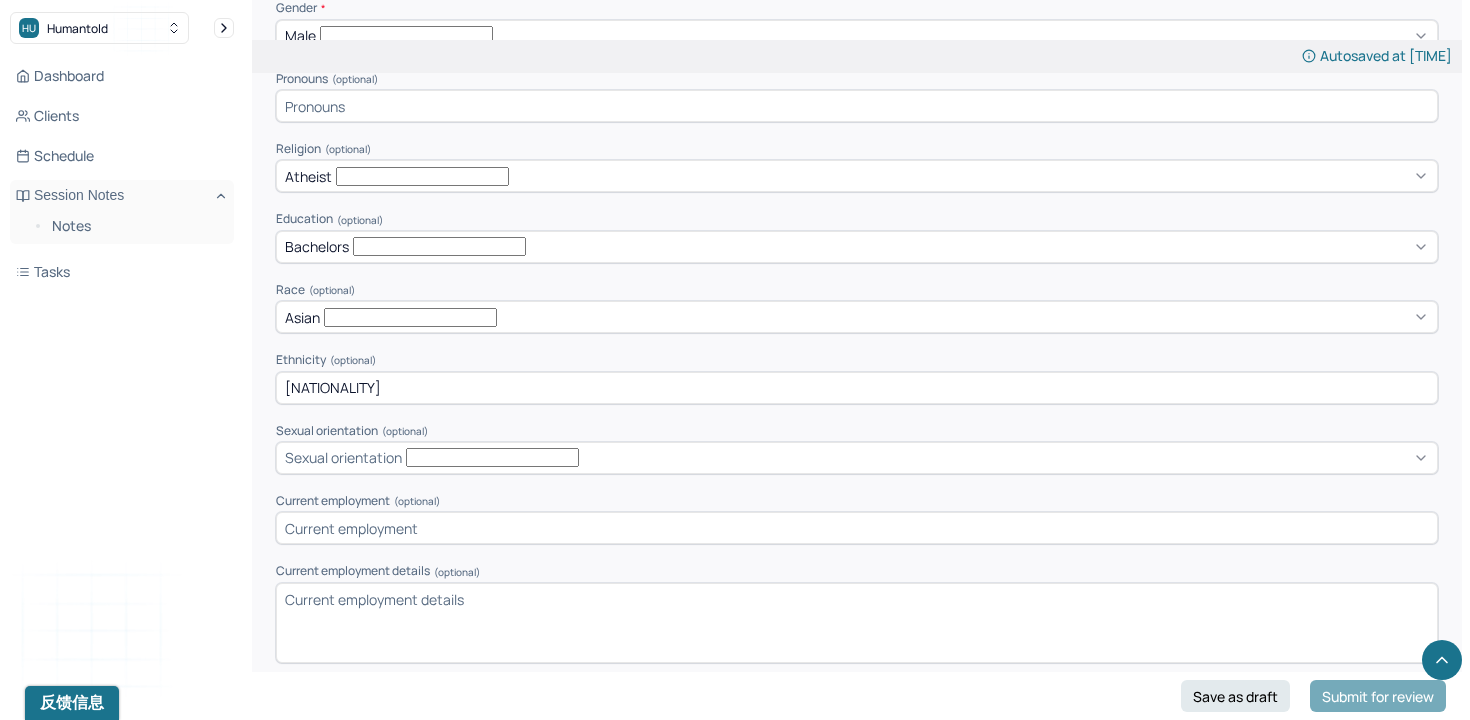 type on "[NATIONALITY]" 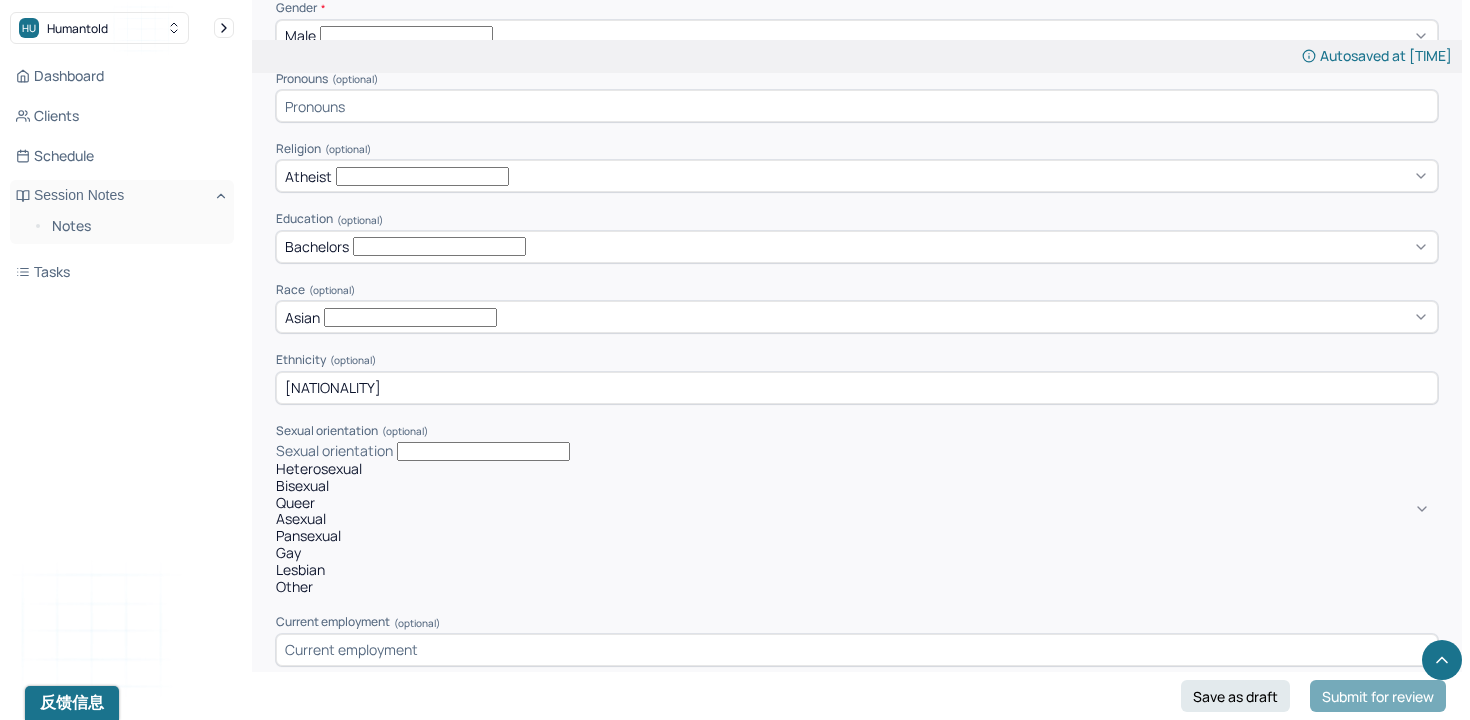 click on "Appointment location * Teletherapy Client Teletherapy Location Home Office Other Provider Teletherapy Location Home Office Other Consent was received for the teletherapy session The teletherapy session was conducted via video Primary diagnosis * F43.22 ADJUSTMENT DISORDER, WITH ANXIETY Secondary diagnosis (optional) Secondary diagnosis Tertiary diagnosis (optional) Tertiary diagnosis Identity Preferred name (optional) Gender * Male Pronouns (optional) Religion (optional) Atheist Education (optional) Bachelors Race (optional) Asian Ethnicity (optional) Chinese American Sexual orientation (optional) Heterosexual, [NUMBER] of [NUMBER]. [NUMBER] results available. Use Up and Down to choose options, press Enter to select the currently focused option, press Escape to exit the menu, press Tab to select the option and exit the menu. Sexual orientation Heterosexual Bisexual Queer Asexual Pansexual Gay Lesbian Other Current employment (optional) Current employment details (optional) Relationship status (optional) Relationship status" at bounding box center (857, 205) 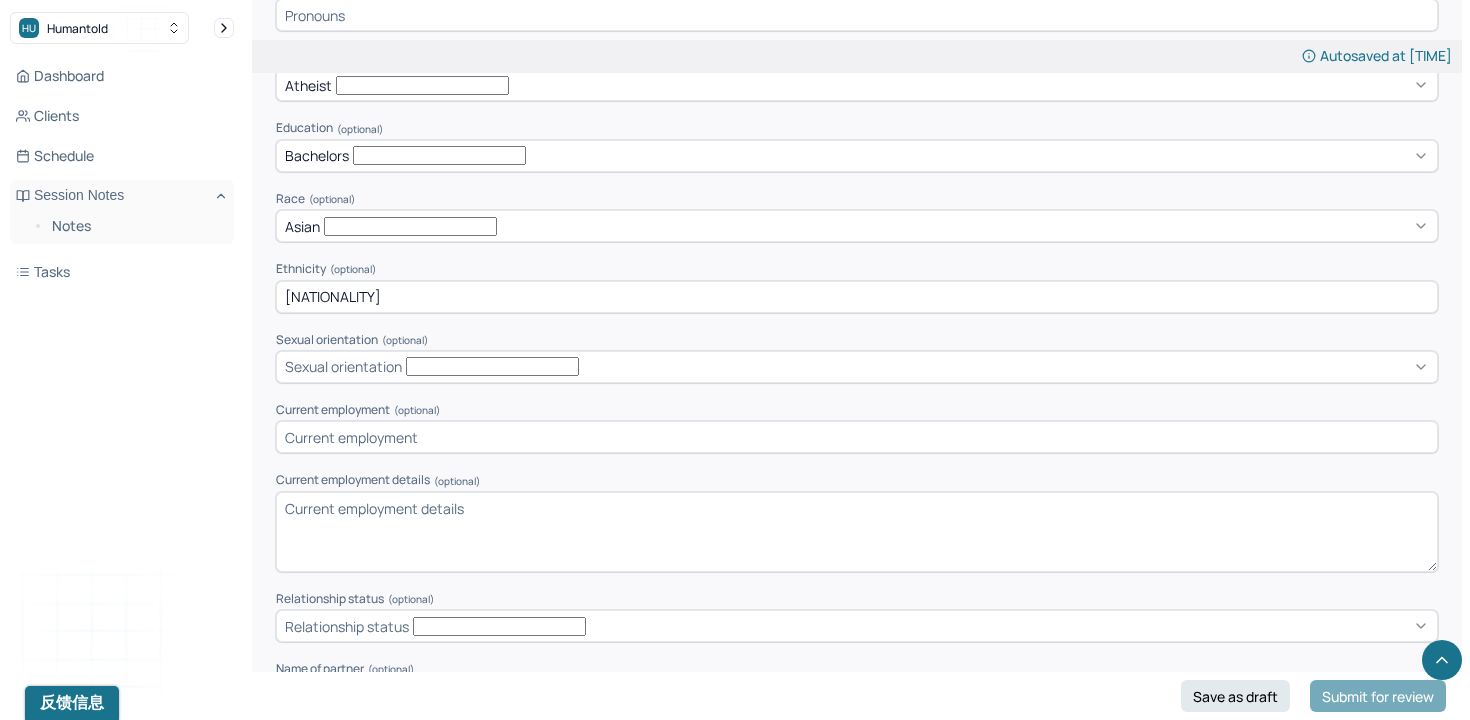 scroll, scrollTop: 1259, scrollLeft: 0, axis: vertical 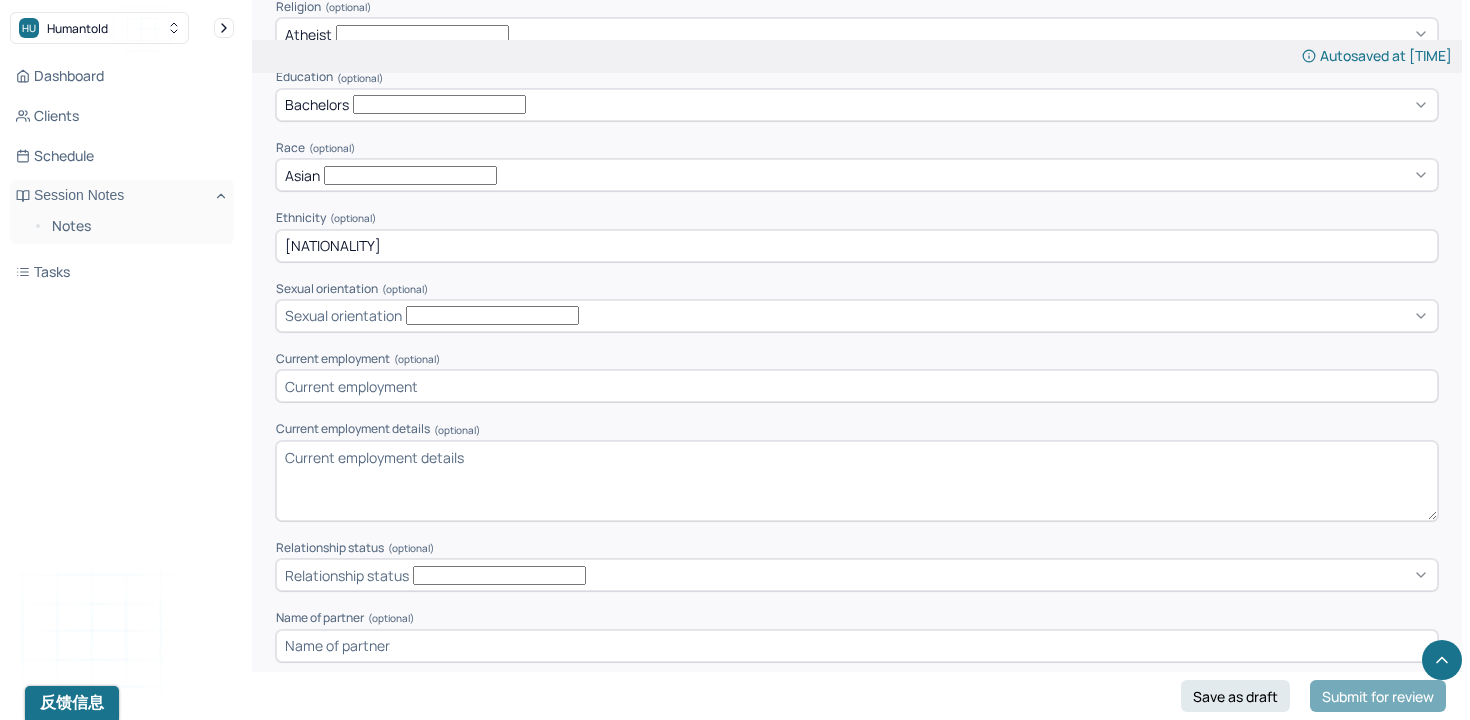 click at bounding box center [857, 386] 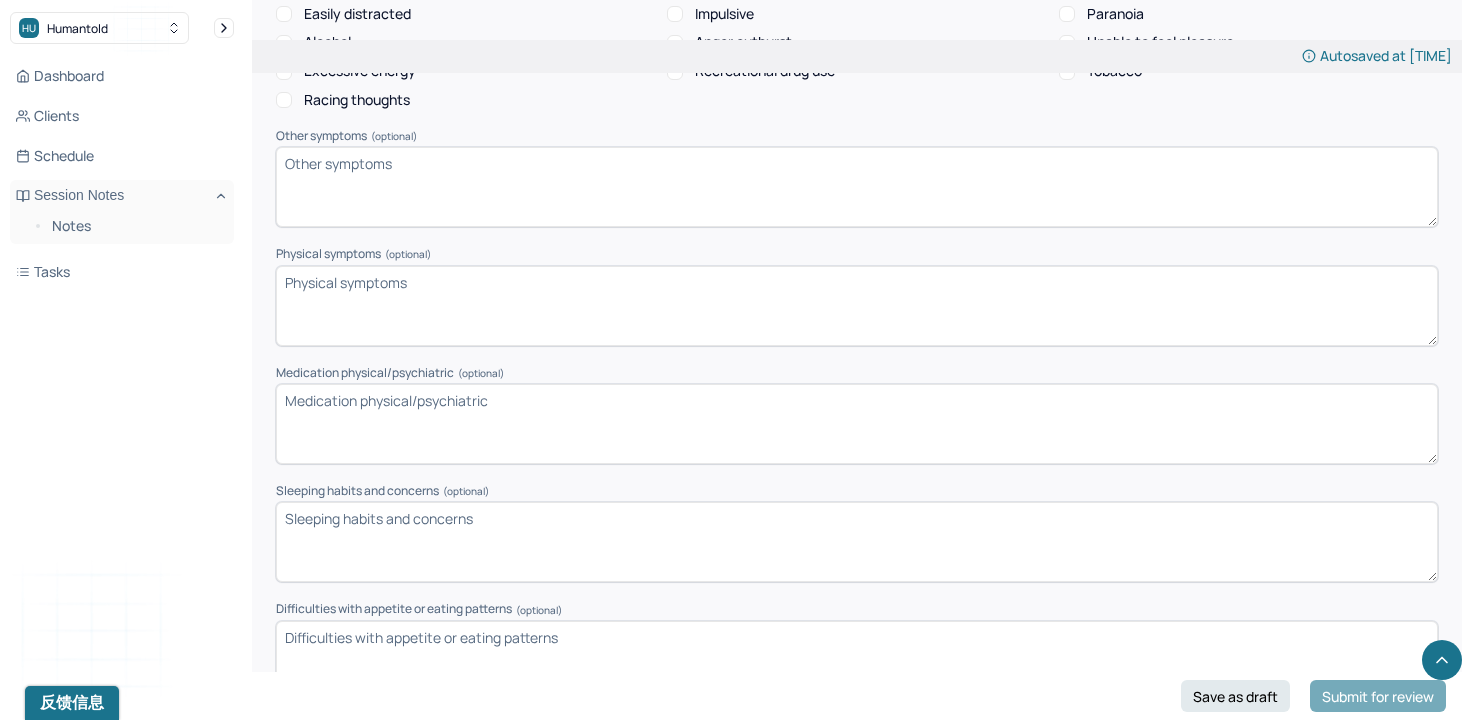 scroll, scrollTop: 2599, scrollLeft: 0, axis: vertical 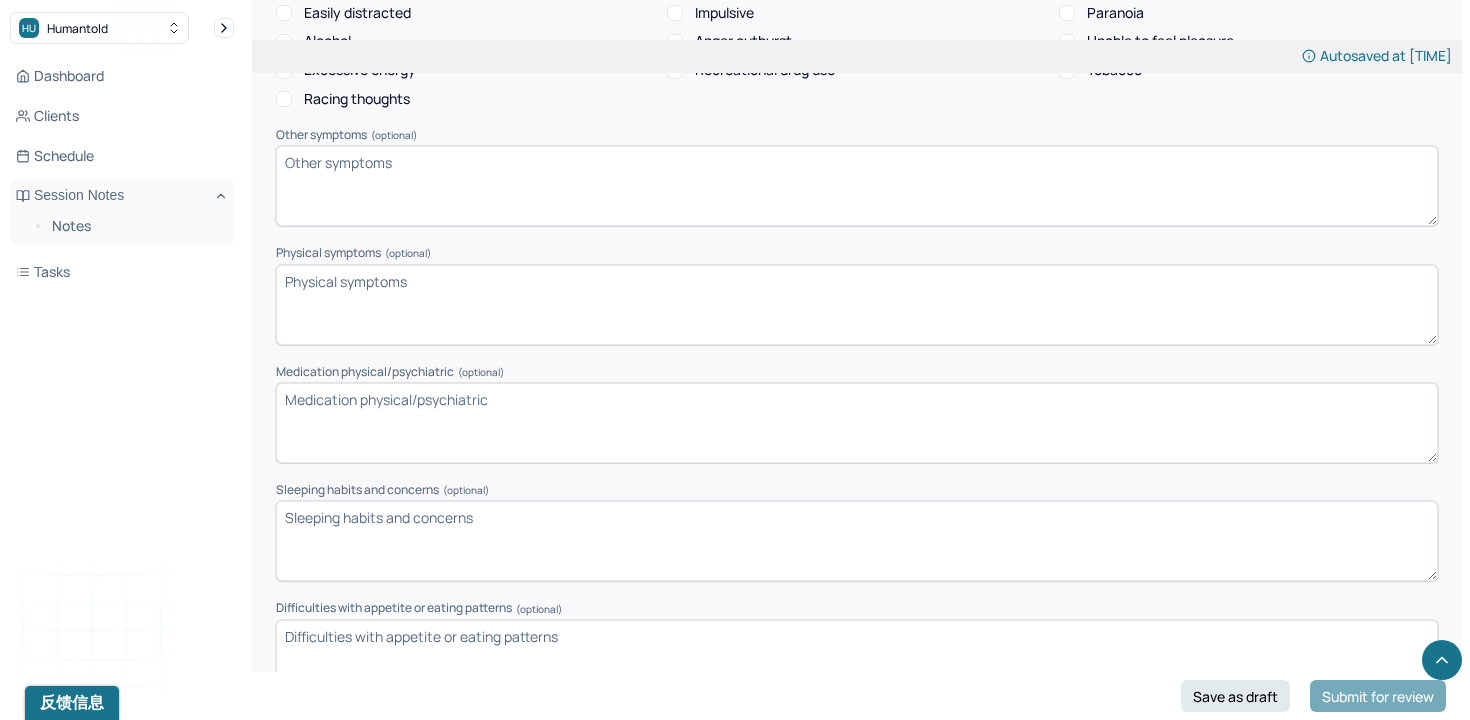 type on "senior graphic designer" 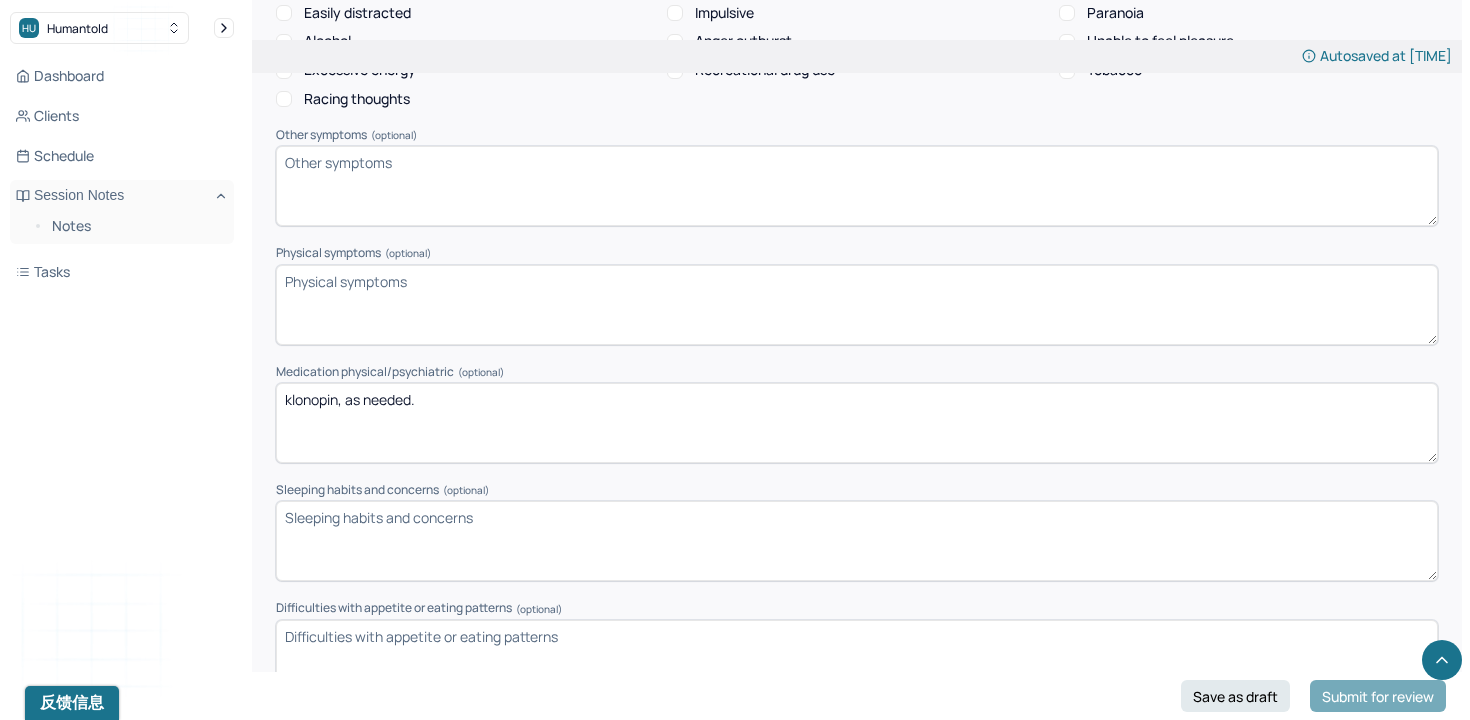 type on "klonopin, as needed." 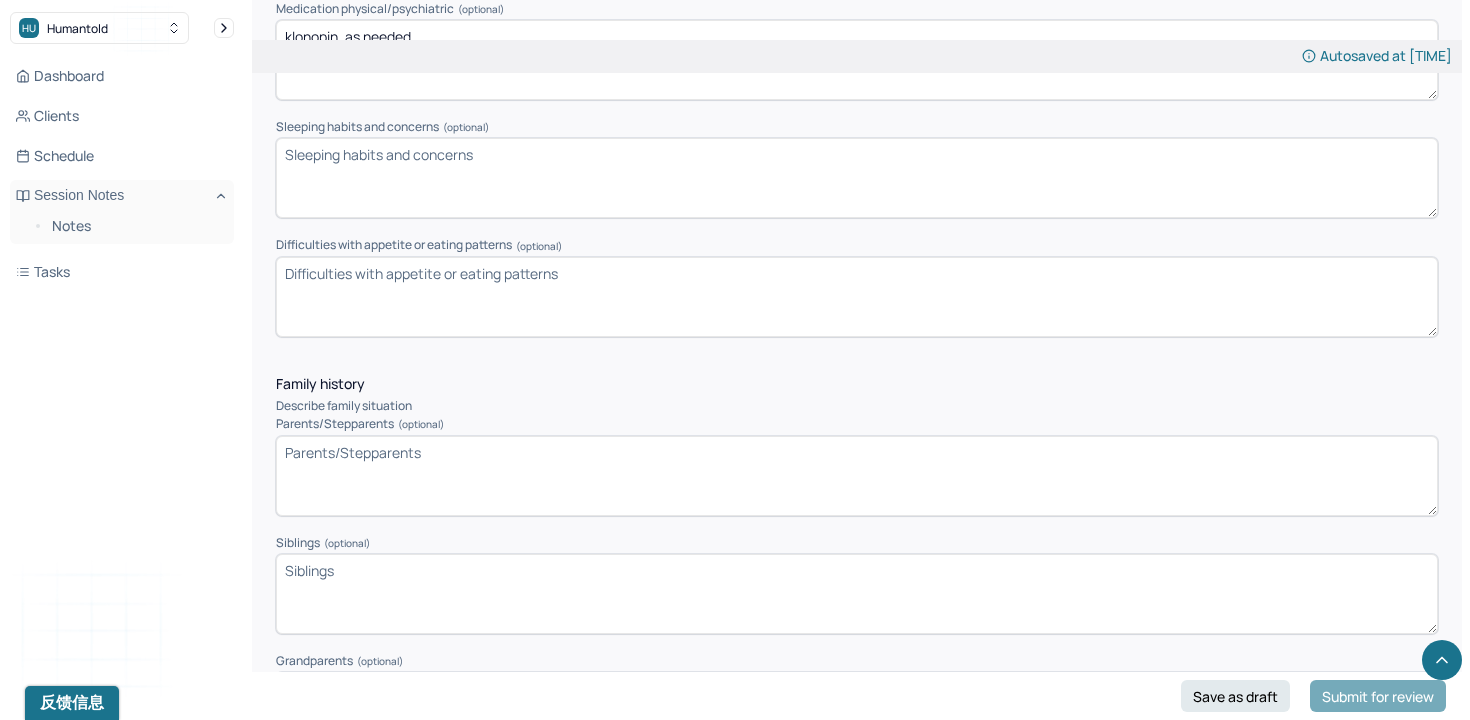 scroll, scrollTop: 3034, scrollLeft: 0, axis: vertical 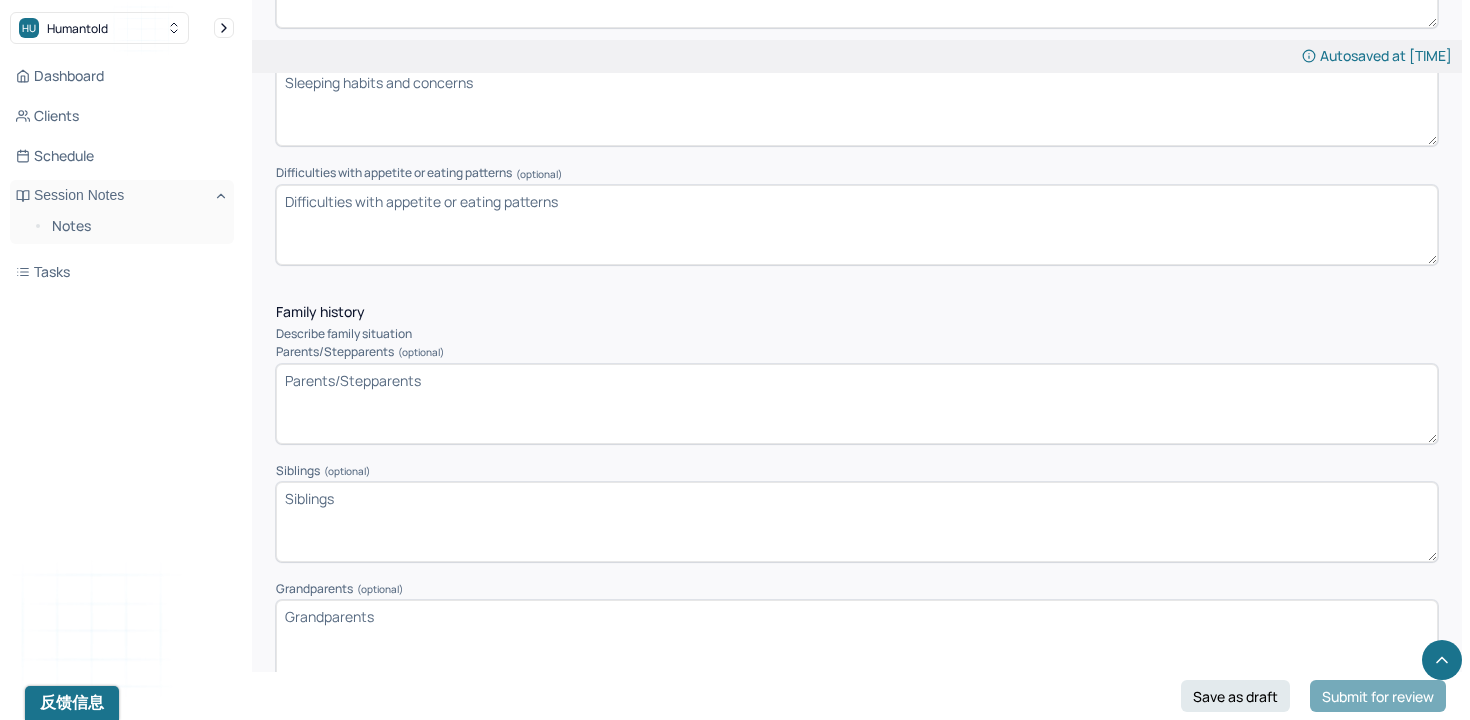 click on "Parents/Stepparents (optional)" at bounding box center (857, 404) 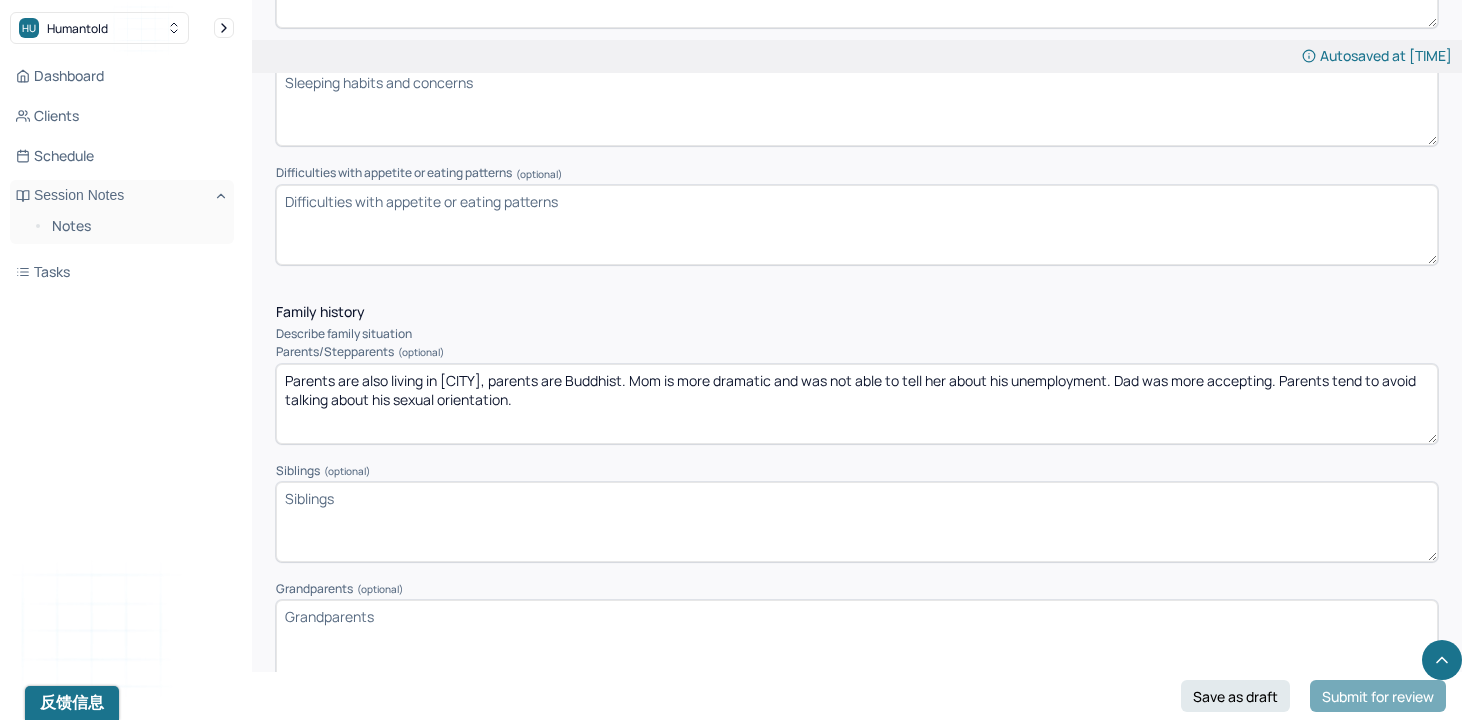 type on "Parents are also living in [CITY], parents are Buddhist. Mom is more dramatic and was not able to tell her about his unemployment. Dad was more accepting. Parents tend to avoid talking about his sexual orientation." 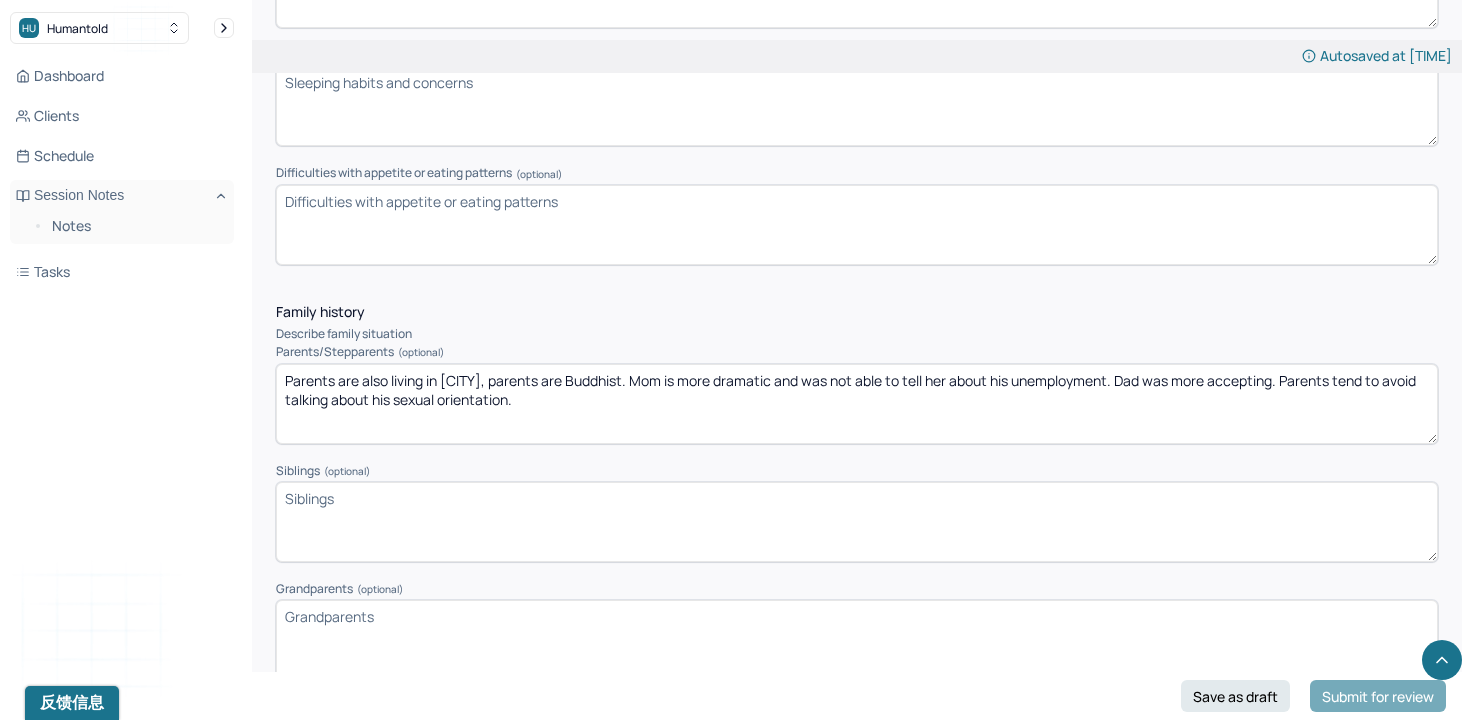 click on "Siblings (optional)" at bounding box center (857, 522) 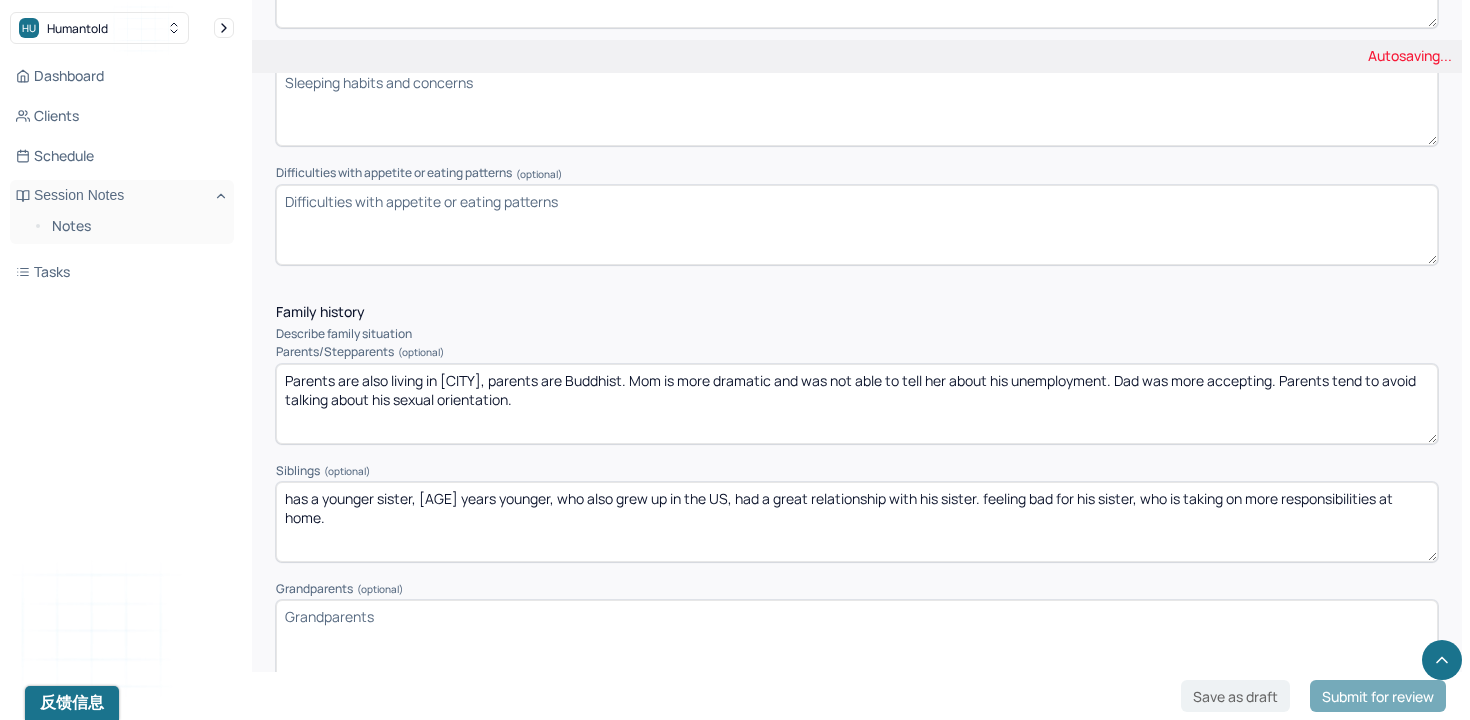 type on "has a younger sister, [AGE] years younger, who also grew up in the US, had a great relationship with his sister. feeling bad for his sister, who is taking on more responsibilities at home." 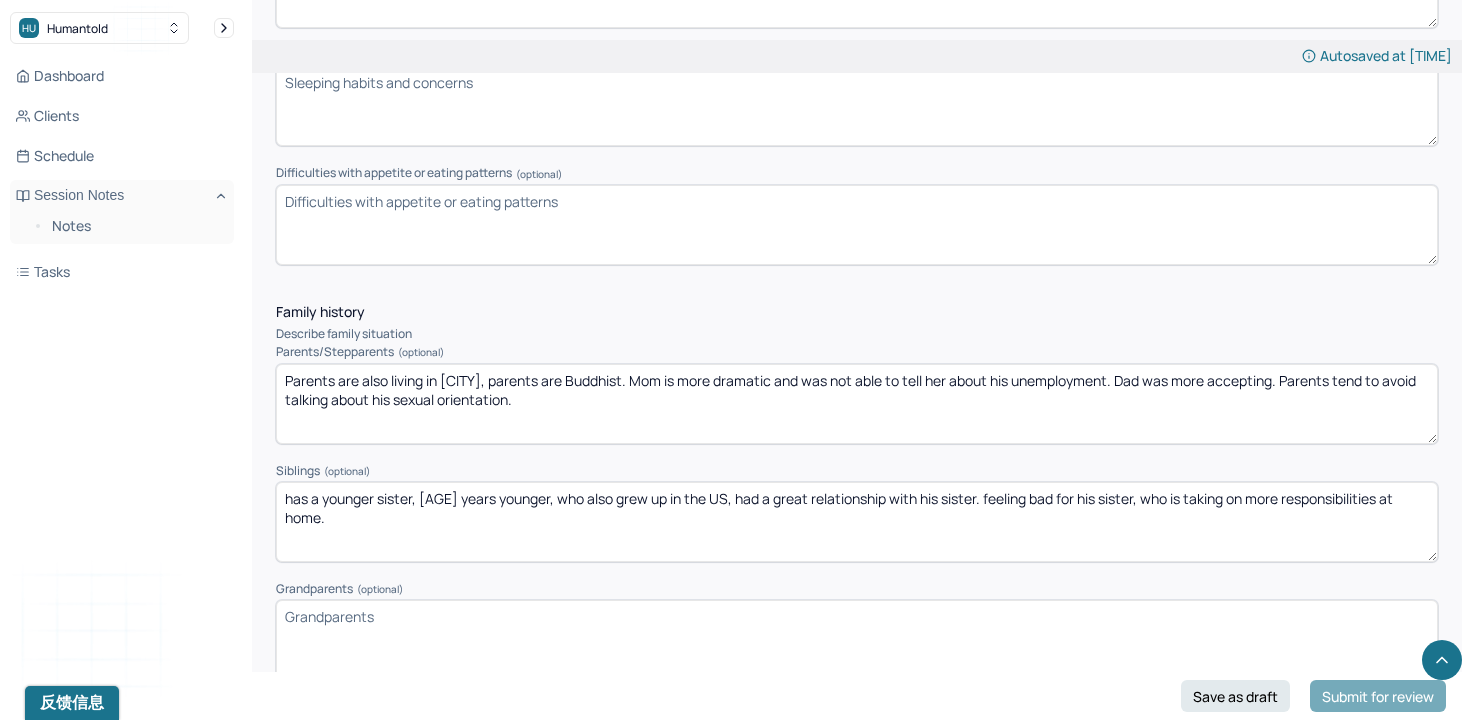 click on "Grandparents (optional)" at bounding box center (857, 640) 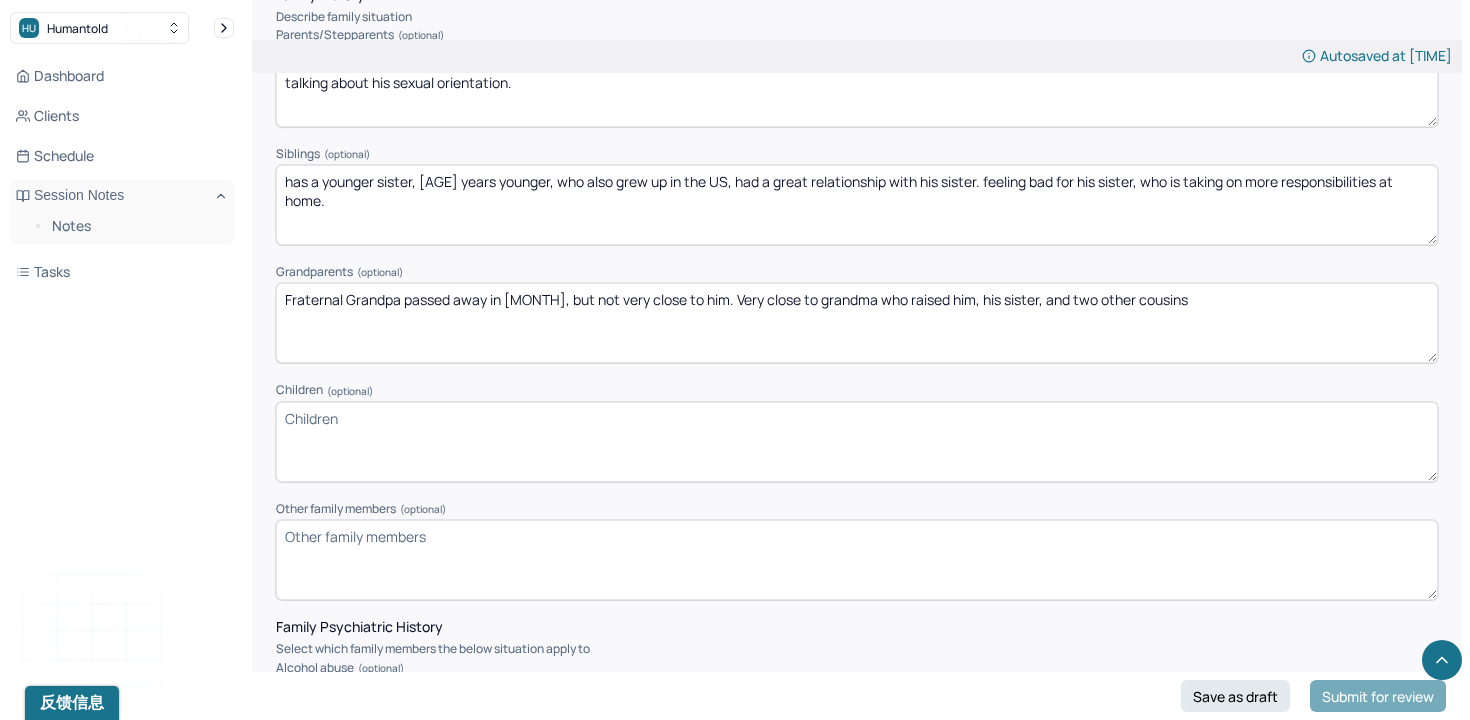 scroll, scrollTop: 3359, scrollLeft: 0, axis: vertical 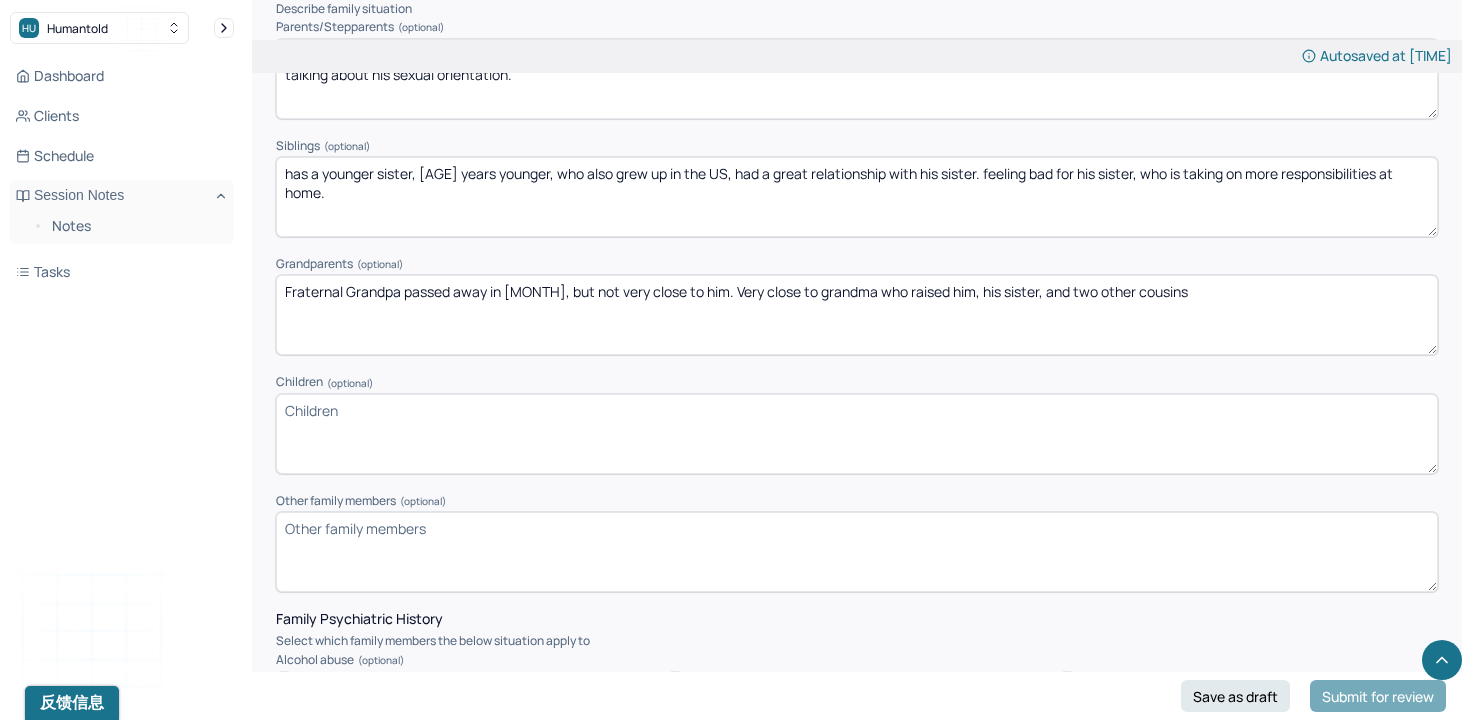 type on "Fraternal Grandpa passed away in [MONTH], but not very close to him. Very close to grandma who raised him, his sister, and two other cousins" 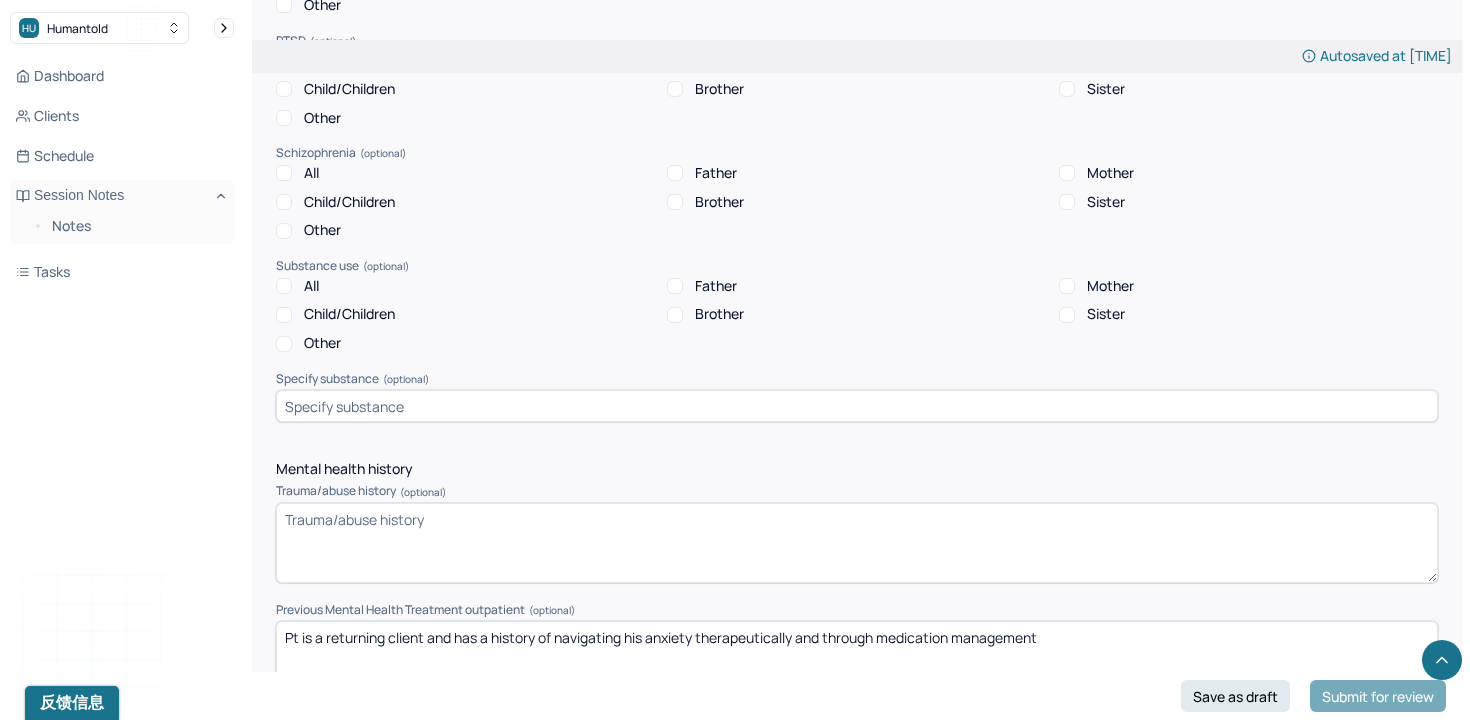 scroll, scrollTop: 4430, scrollLeft: 0, axis: vertical 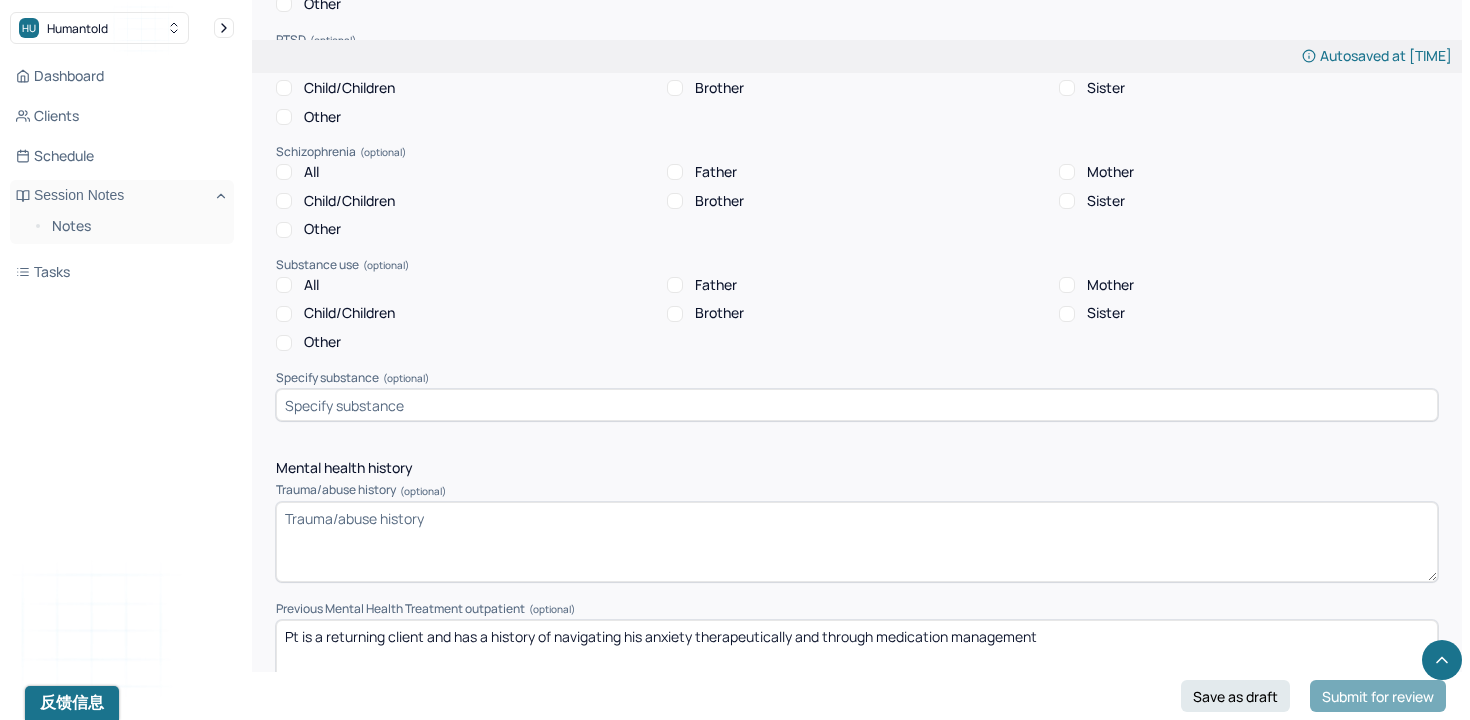 type on "grow up with two other cousins: one older cousin is also gay, and another younger cousin" 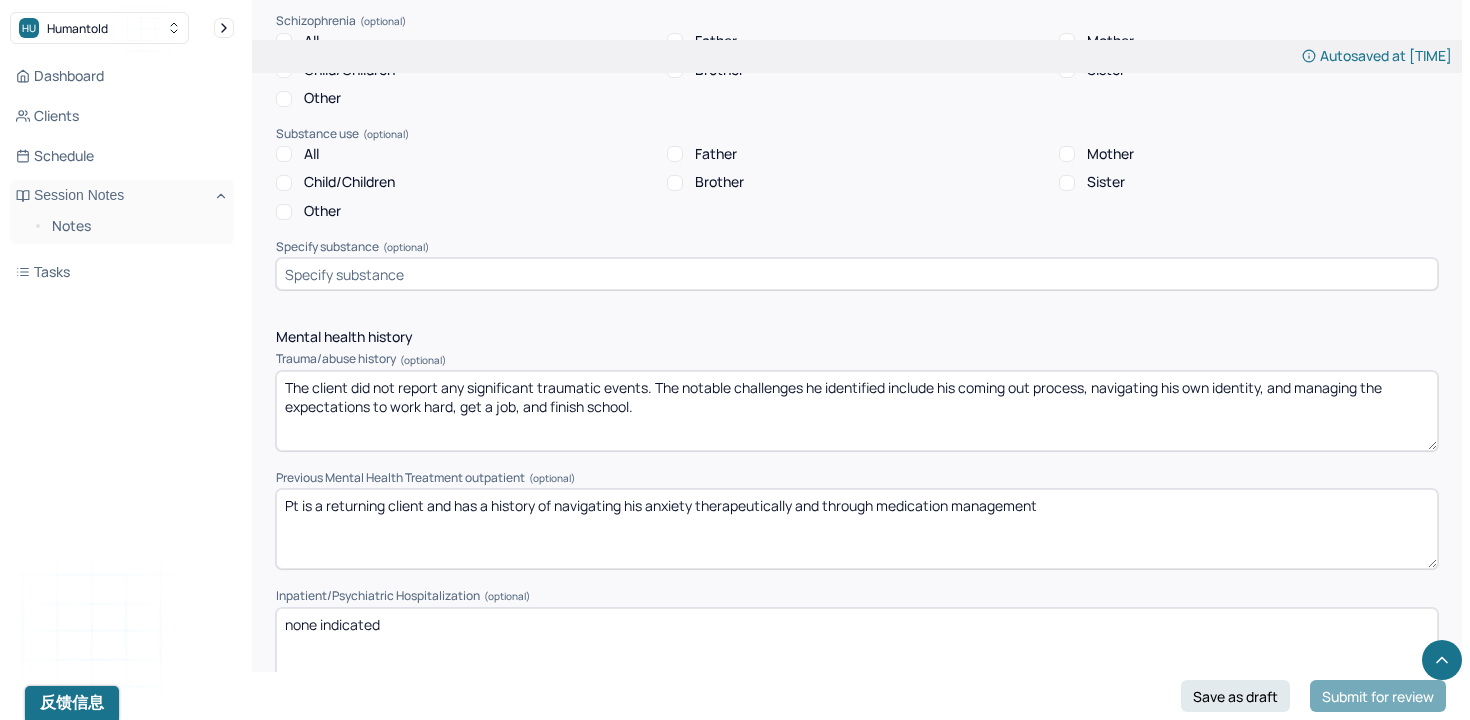 scroll, scrollTop: 4581, scrollLeft: 0, axis: vertical 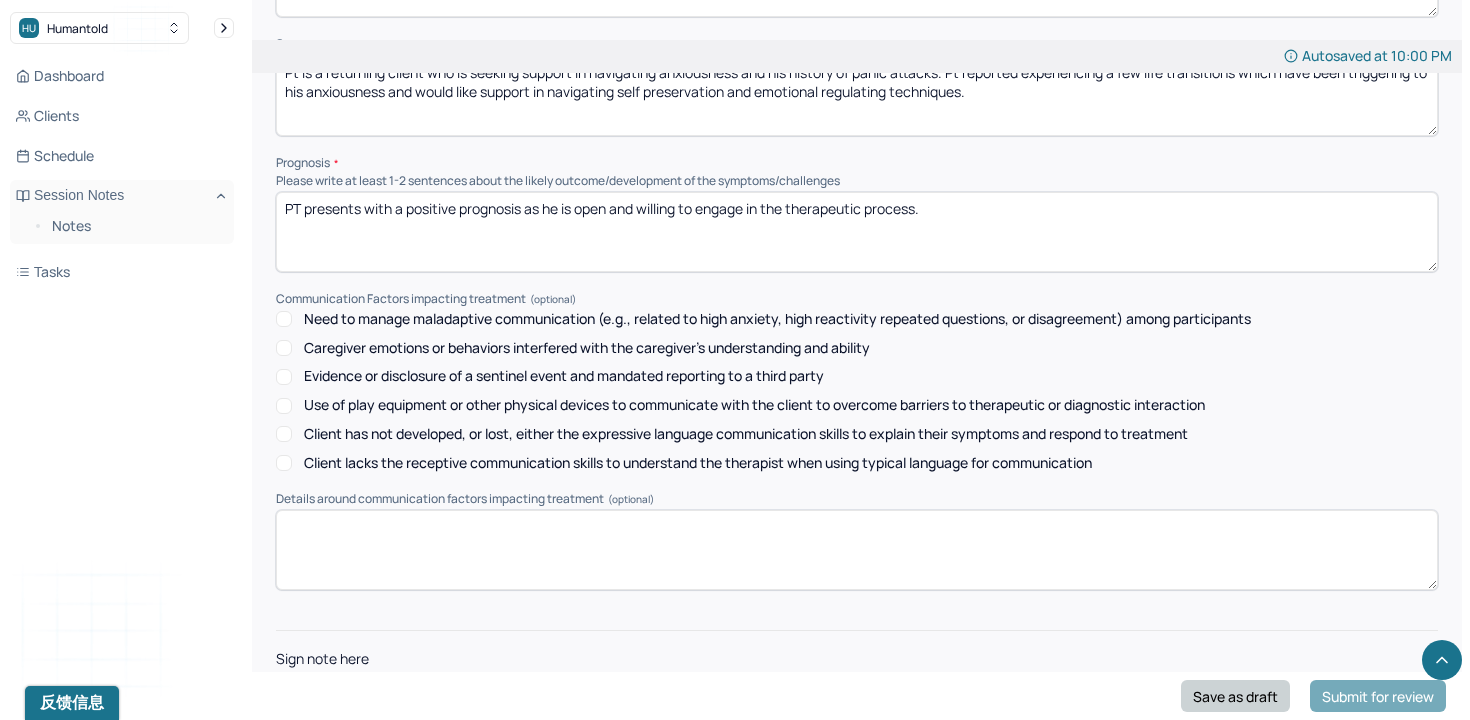type on "The client did not report any significant traumatic events. The notable challenges he identified include his coming out process, navigating his own identity, and managing the expectations to work hard, get a job, and finish school." 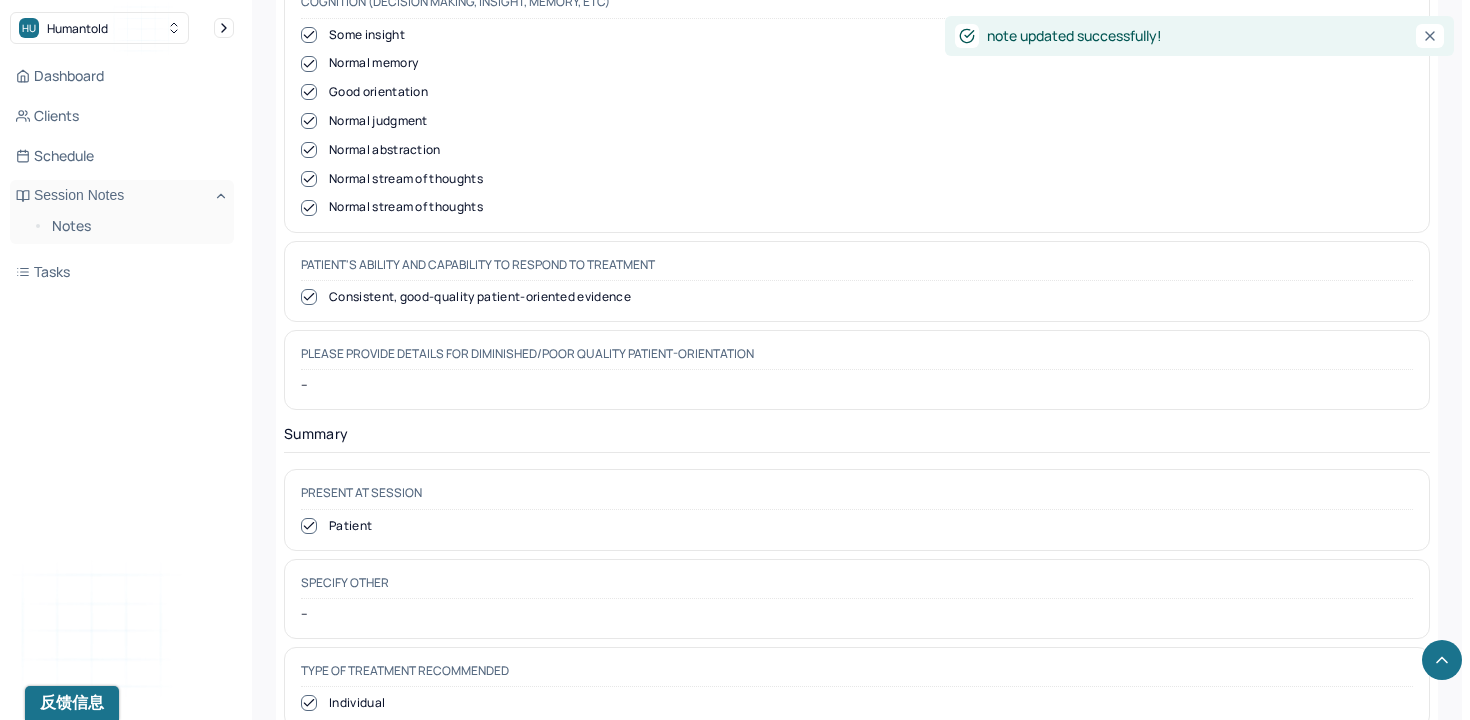 click on "Cognitive/Behavioral" at bounding box center [857, 792] 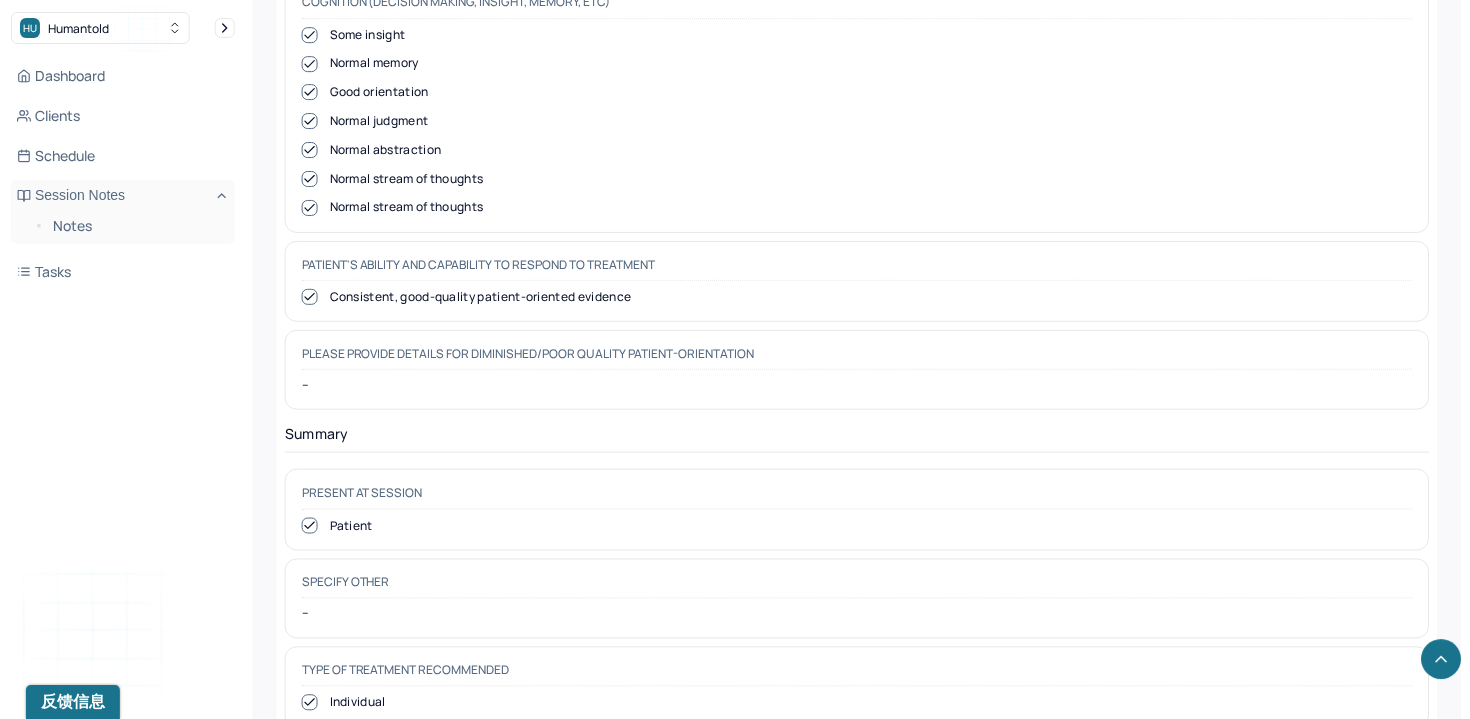 scroll, scrollTop: 8469, scrollLeft: 0, axis: vertical 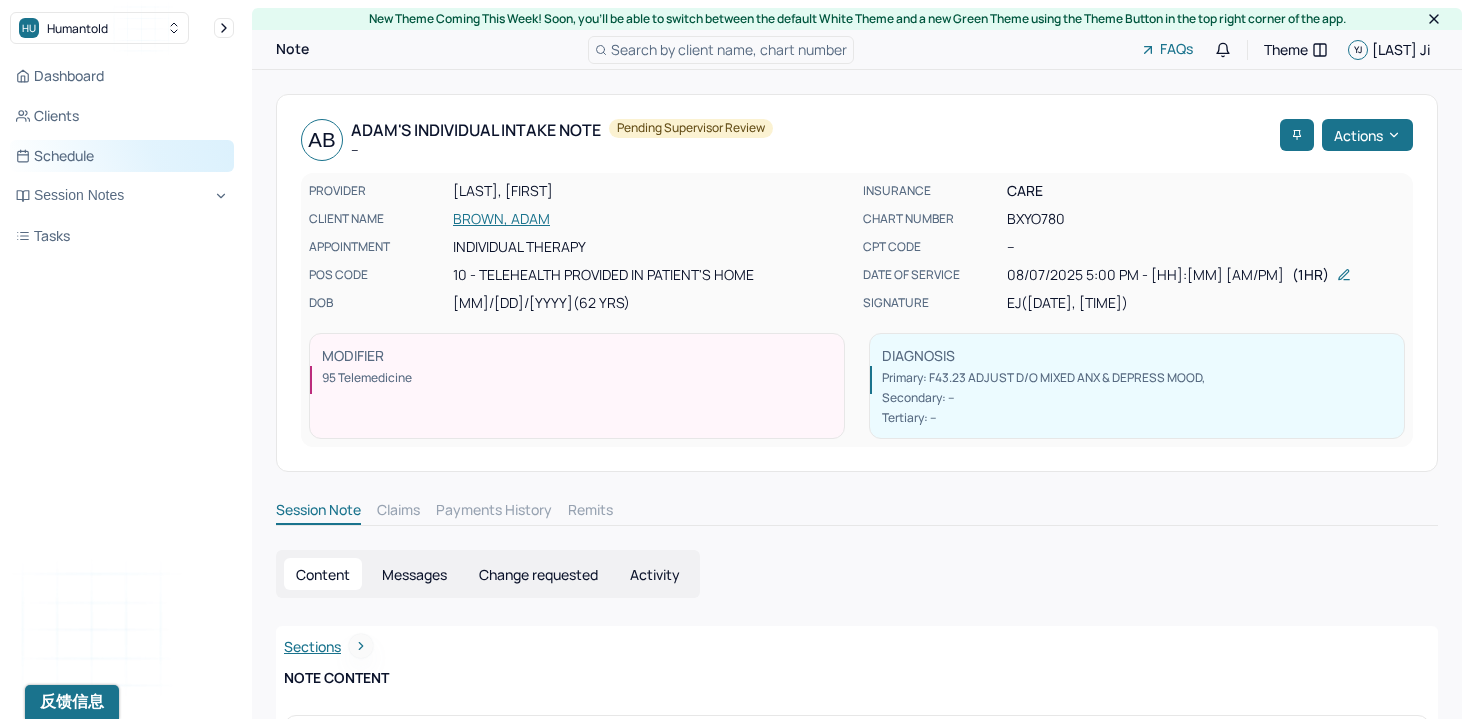 click on "Schedule" at bounding box center [122, 156] 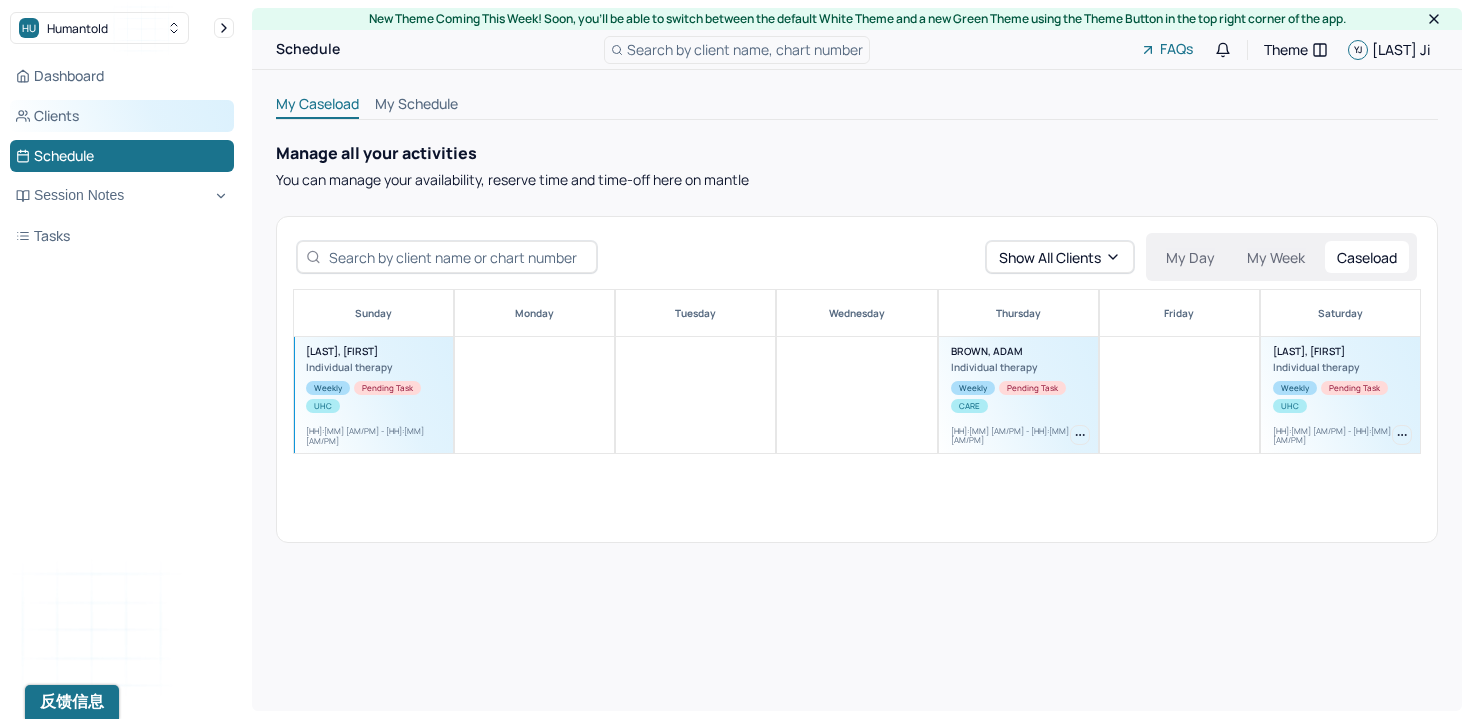 click on "Clients" at bounding box center [122, 116] 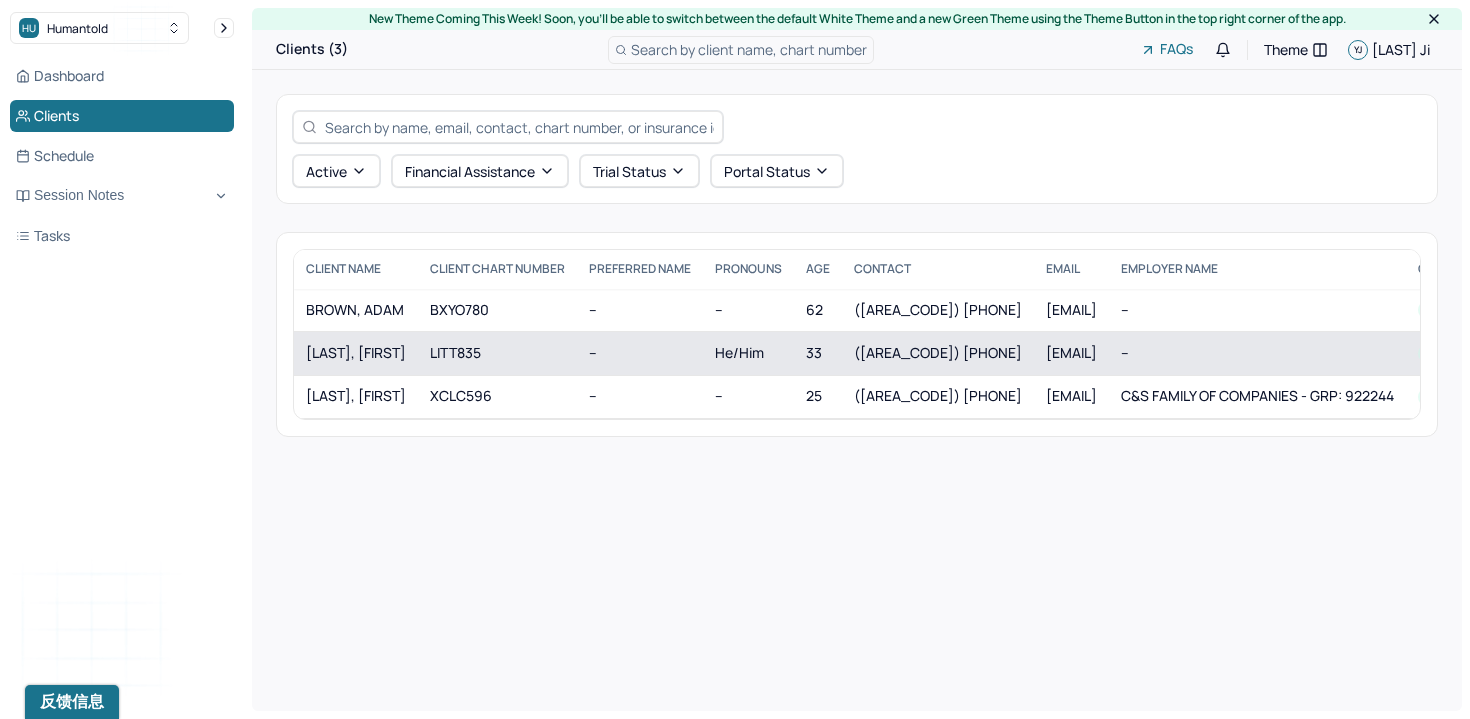 click on "LITT835" at bounding box center (497, 353) 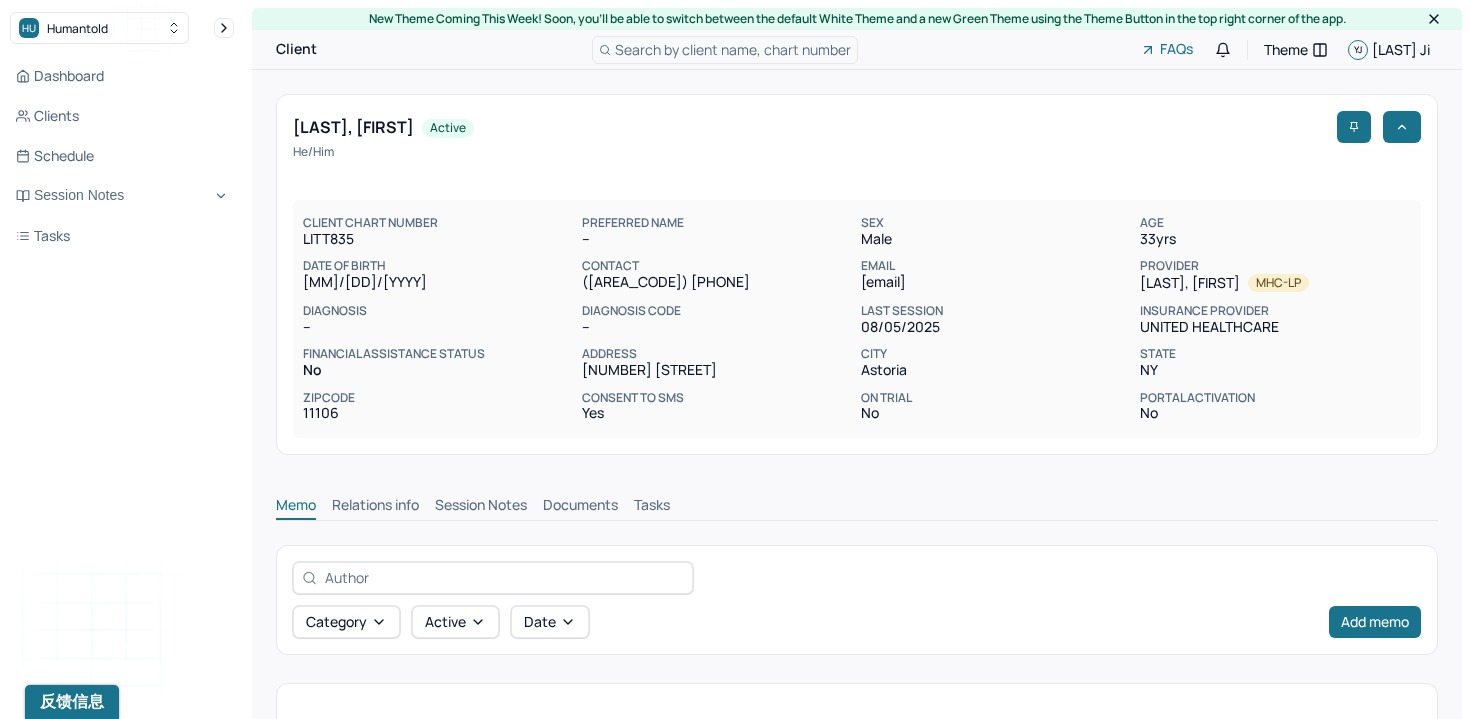 click on "Session Notes" at bounding box center (481, 507) 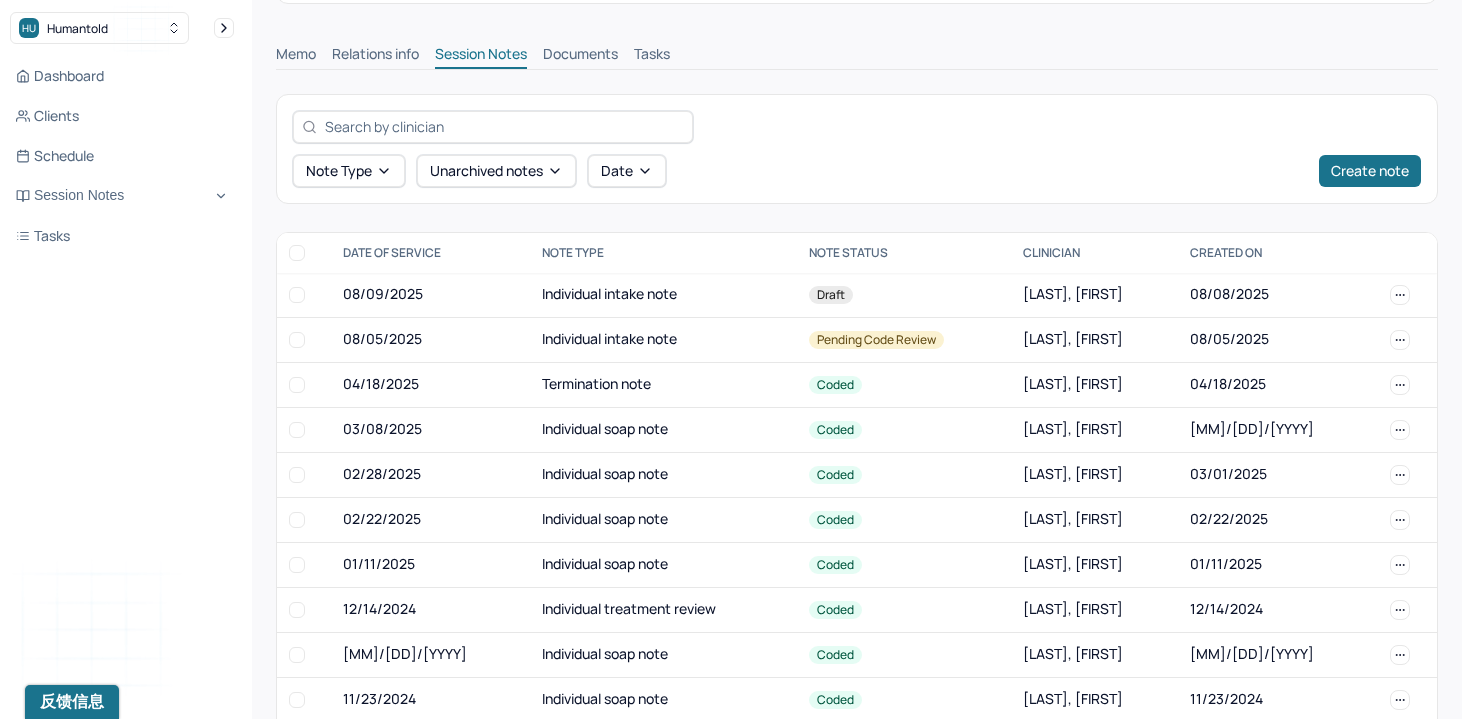 scroll, scrollTop: 571, scrollLeft: 0, axis: vertical 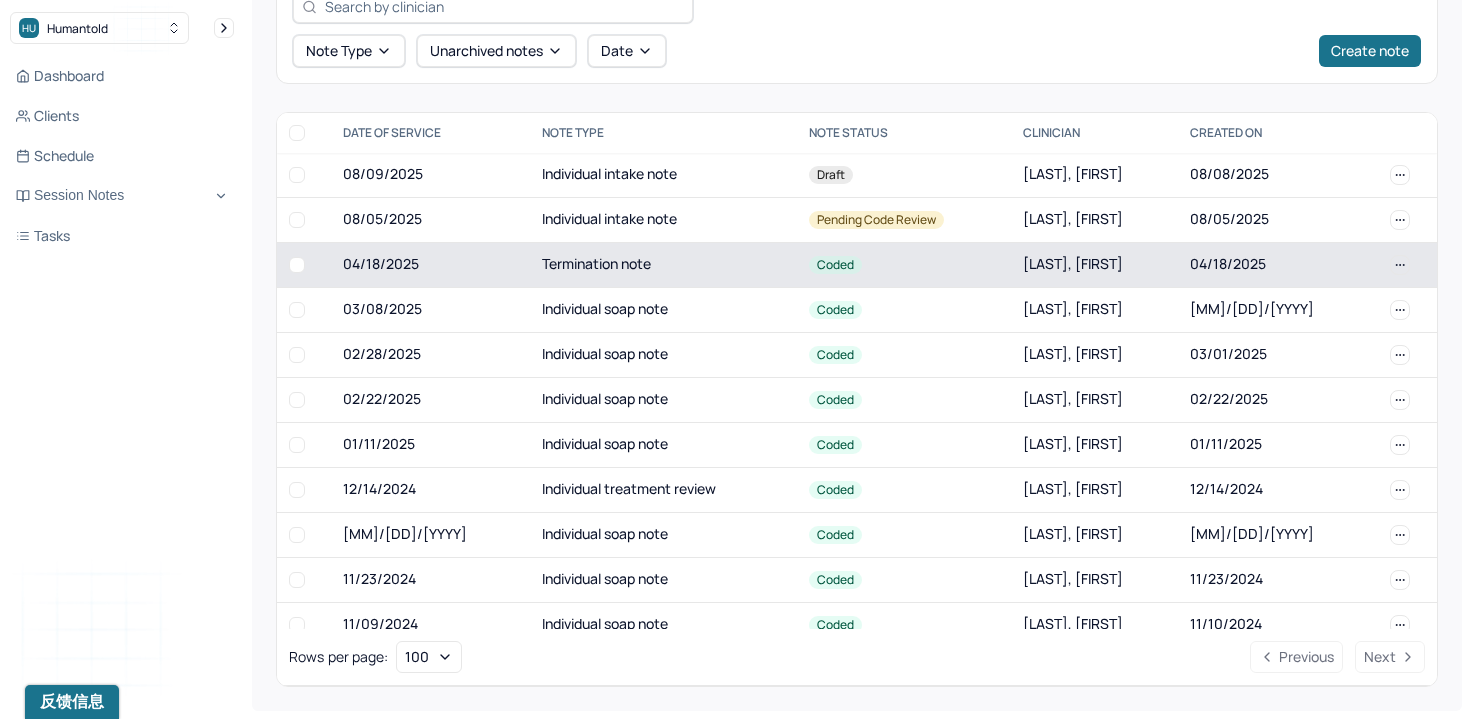click on "04/18/2025" at bounding box center (430, 264) 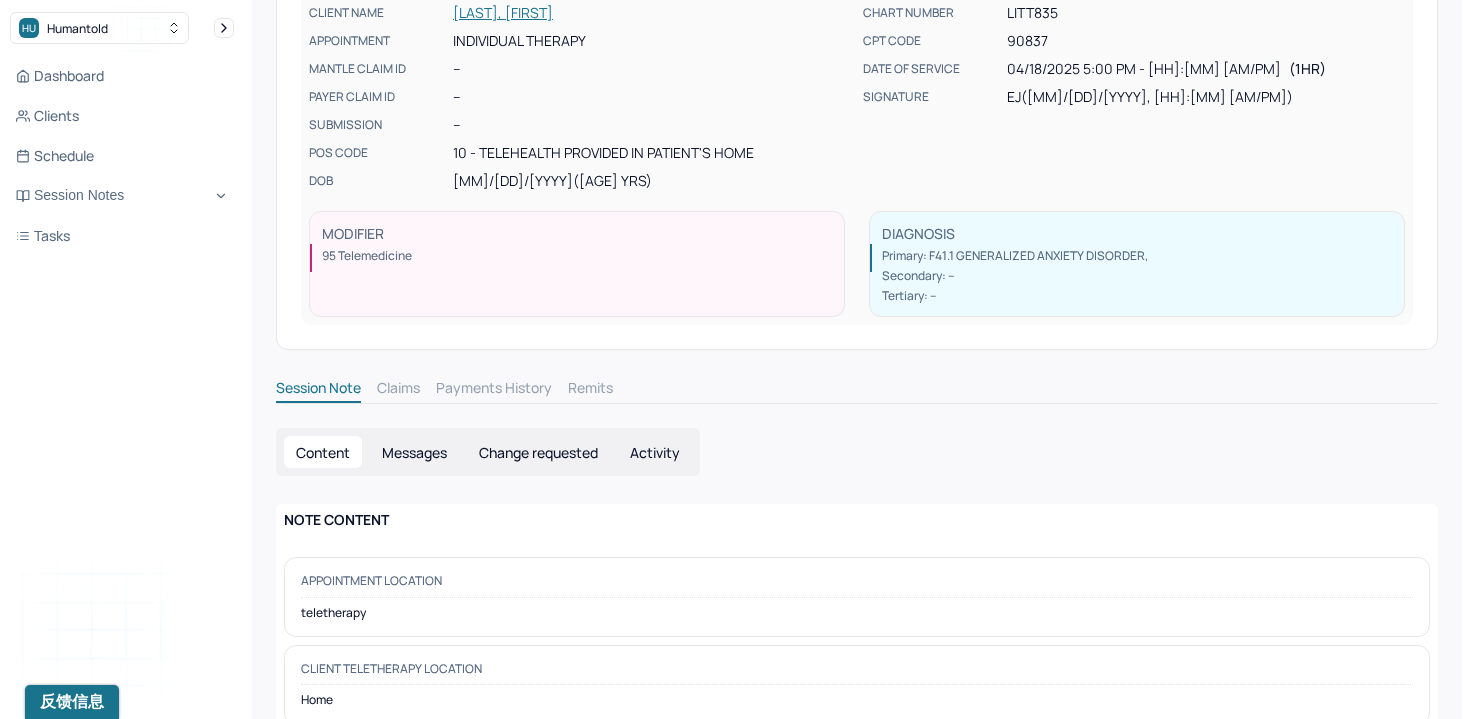 scroll, scrollTop: 0, scrollLeft: 0, axis: both 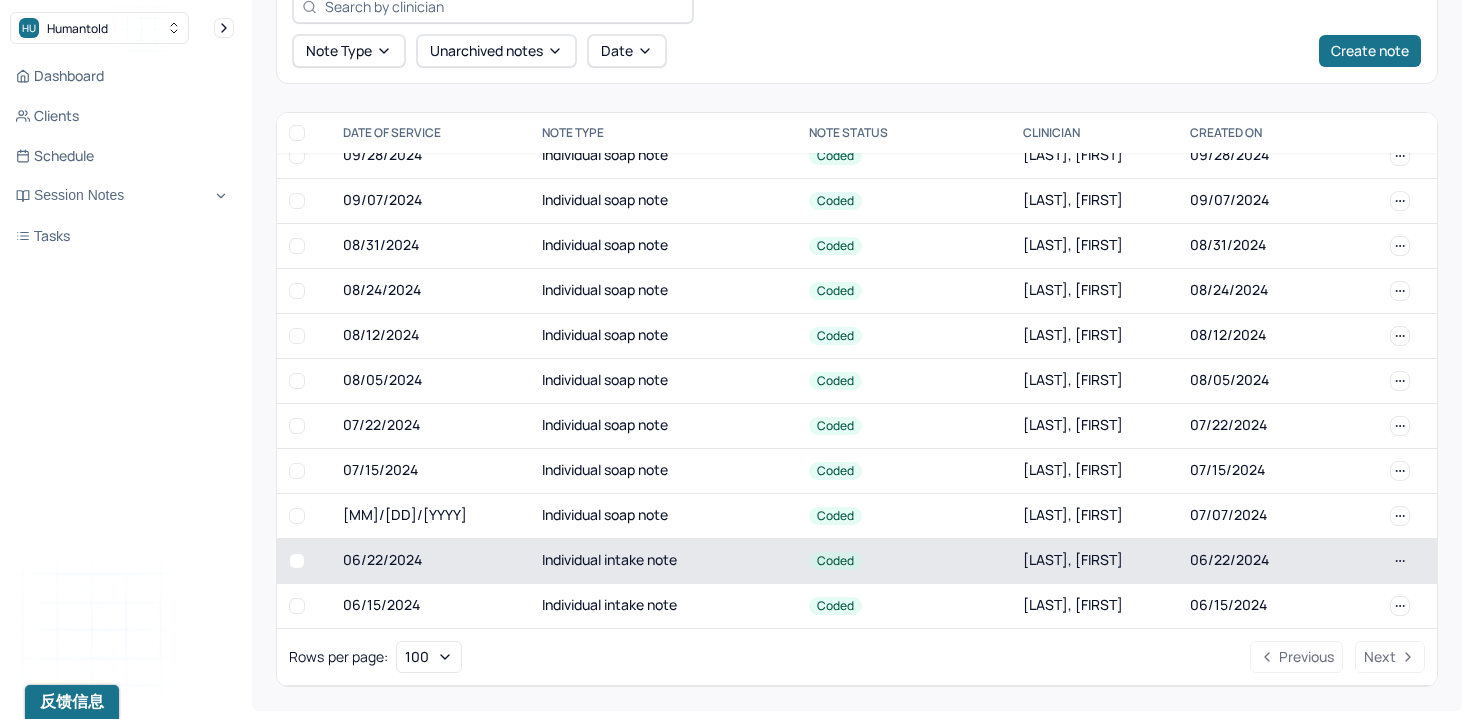 click on "[DATE]" at bounding box center (430, 560) 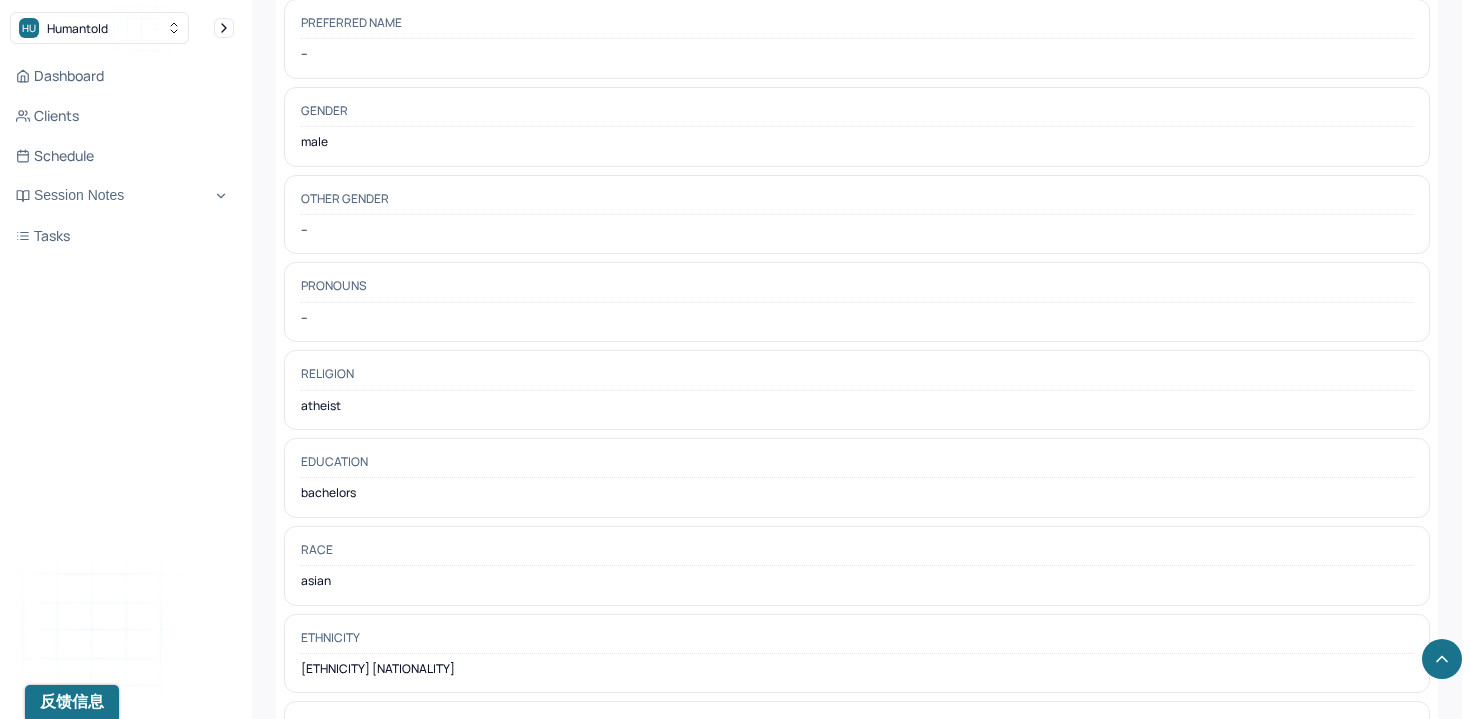 scroll, scrollTop: 1770, scrollLeft: 0, axis: vertical 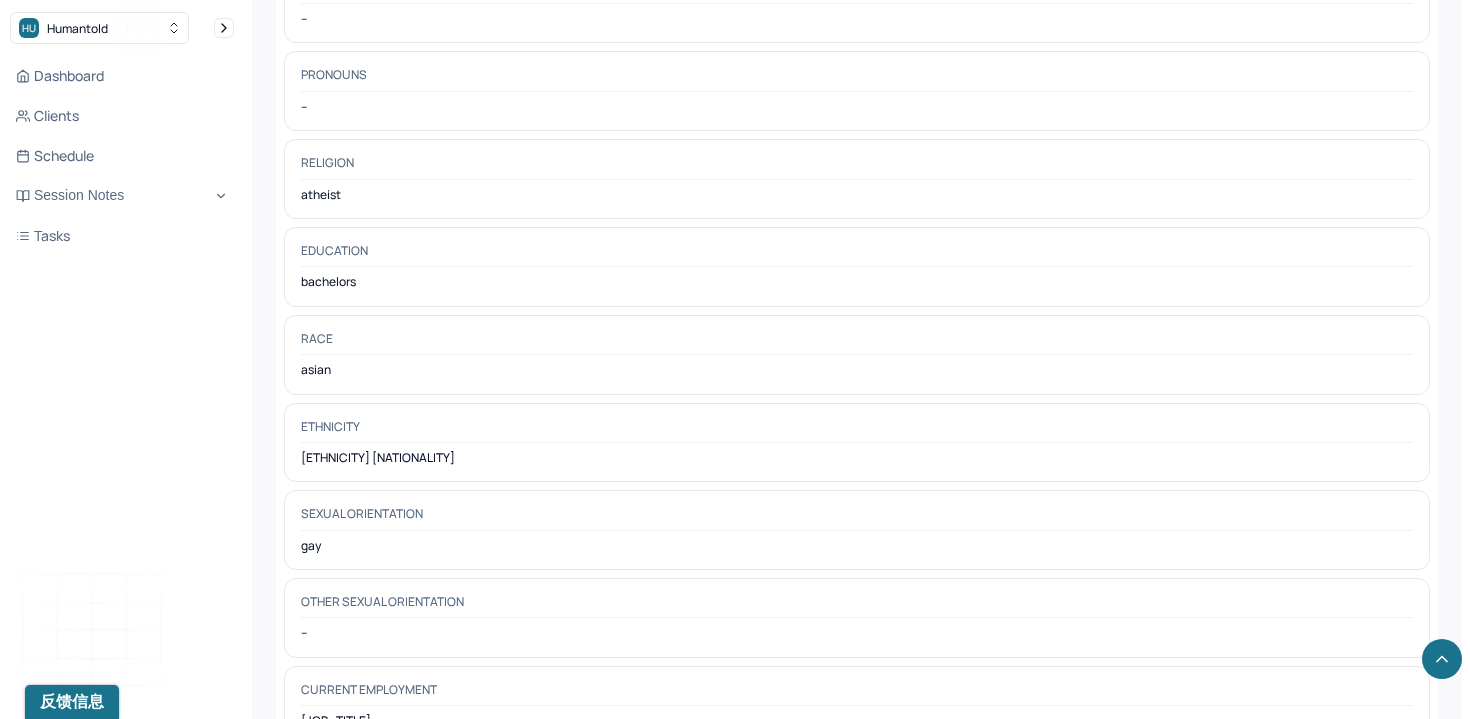 click on "atheist" at bounding box center (857, 195) 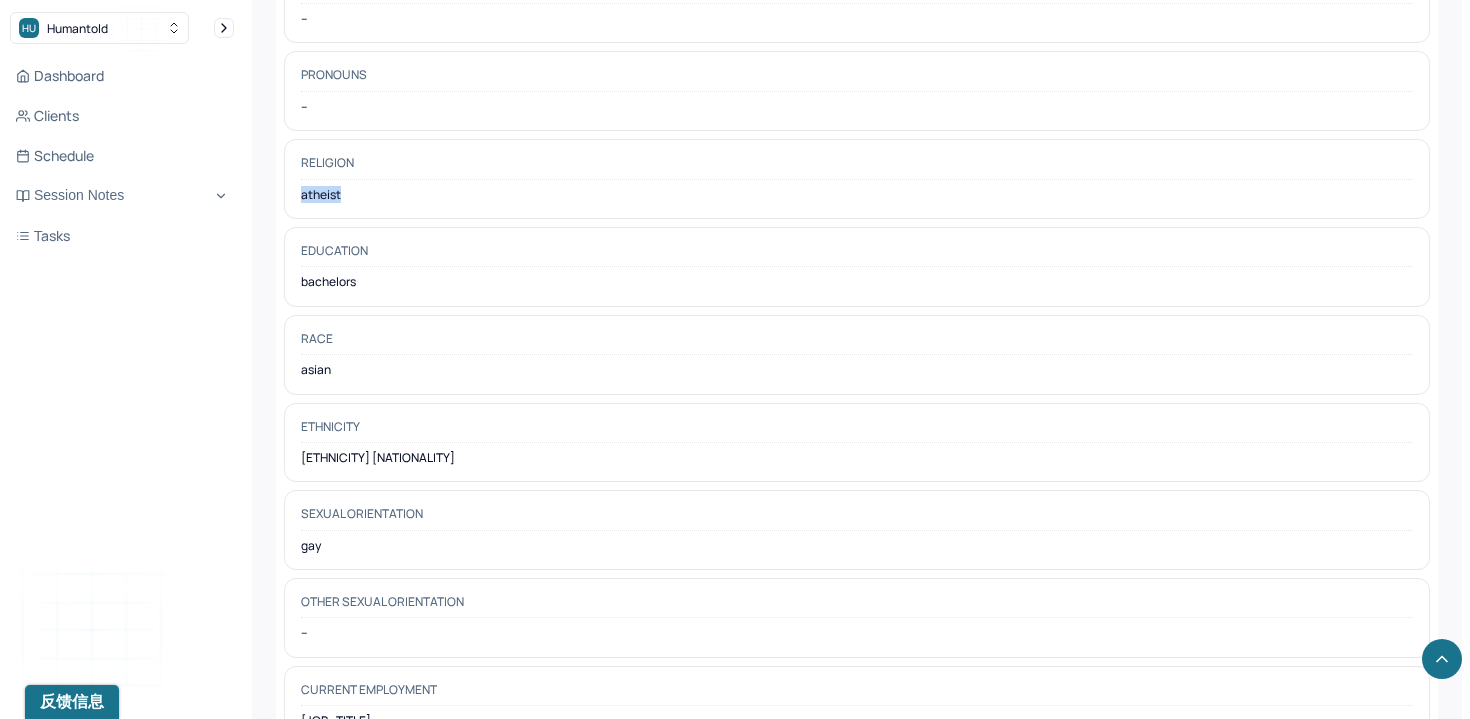click on "atheist" at bounding box center [857, 195] 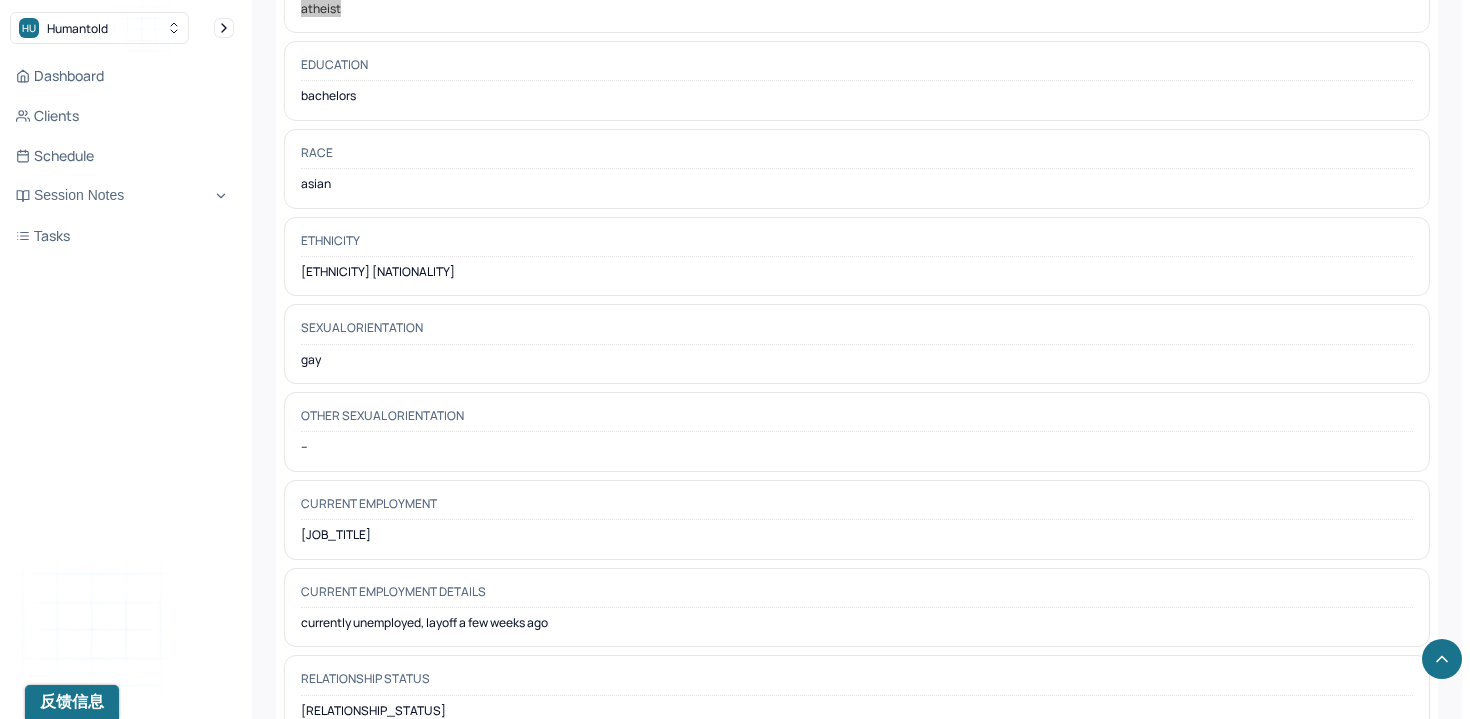scroll, scrollTop: 1961, scrollLeft: 0, axis: vertical 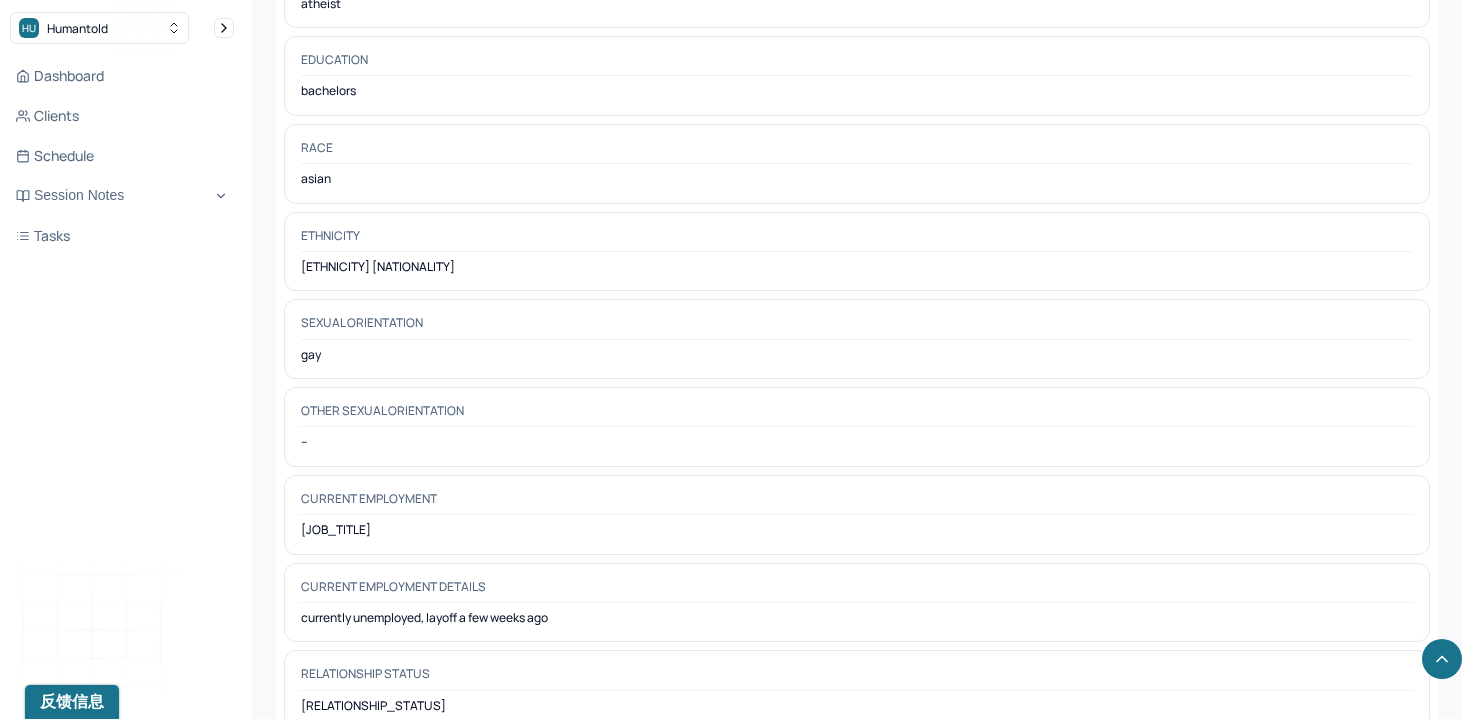 drag, startPoint x: 304, startPoint y: 530, endPoint x: 482, endPoint y: 530, distance: 178 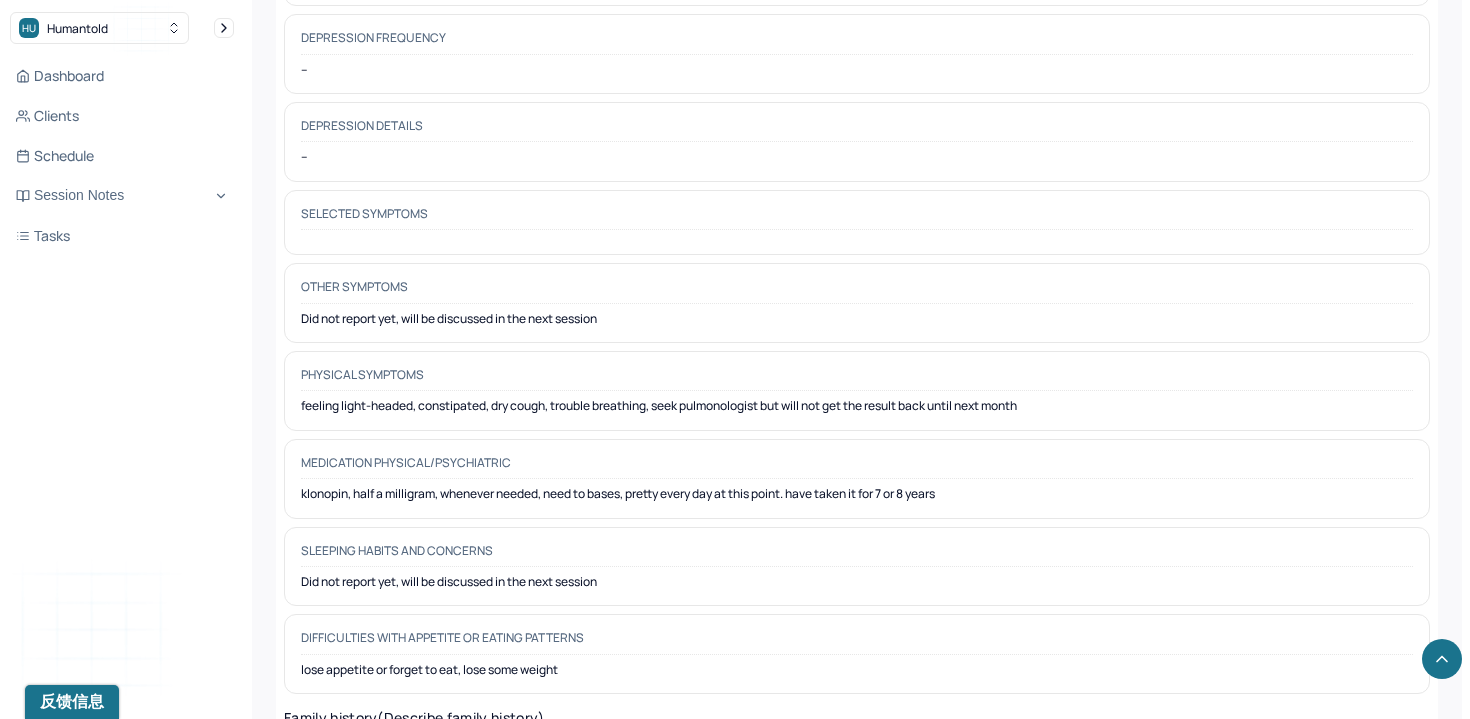 scroll, scrollTop: 3769, scrollLeft: 0, axis: vertical 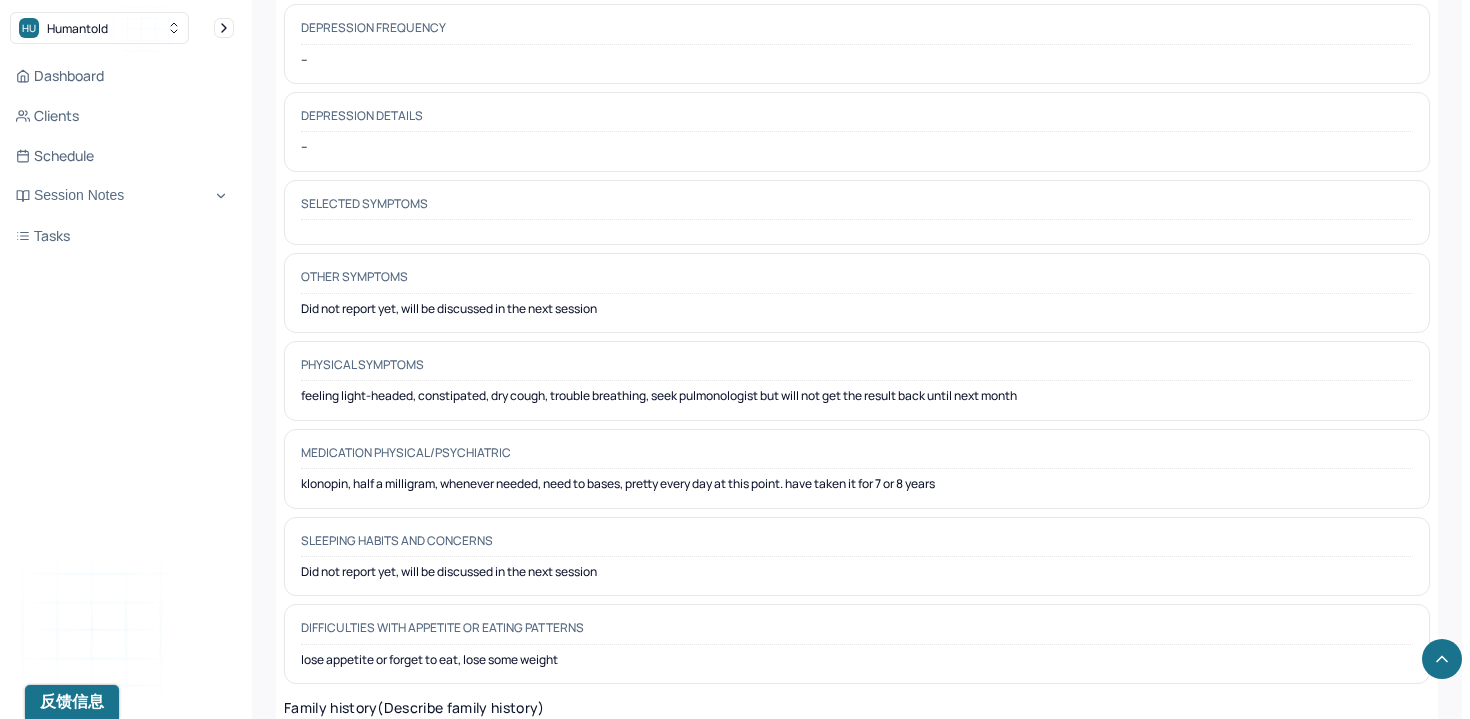 click on "klonopin, half a milligram, whenever needed, need to bases, pretty every day at this point.
have taken it for 7 or 8 years" at bounding box center [857, 484] 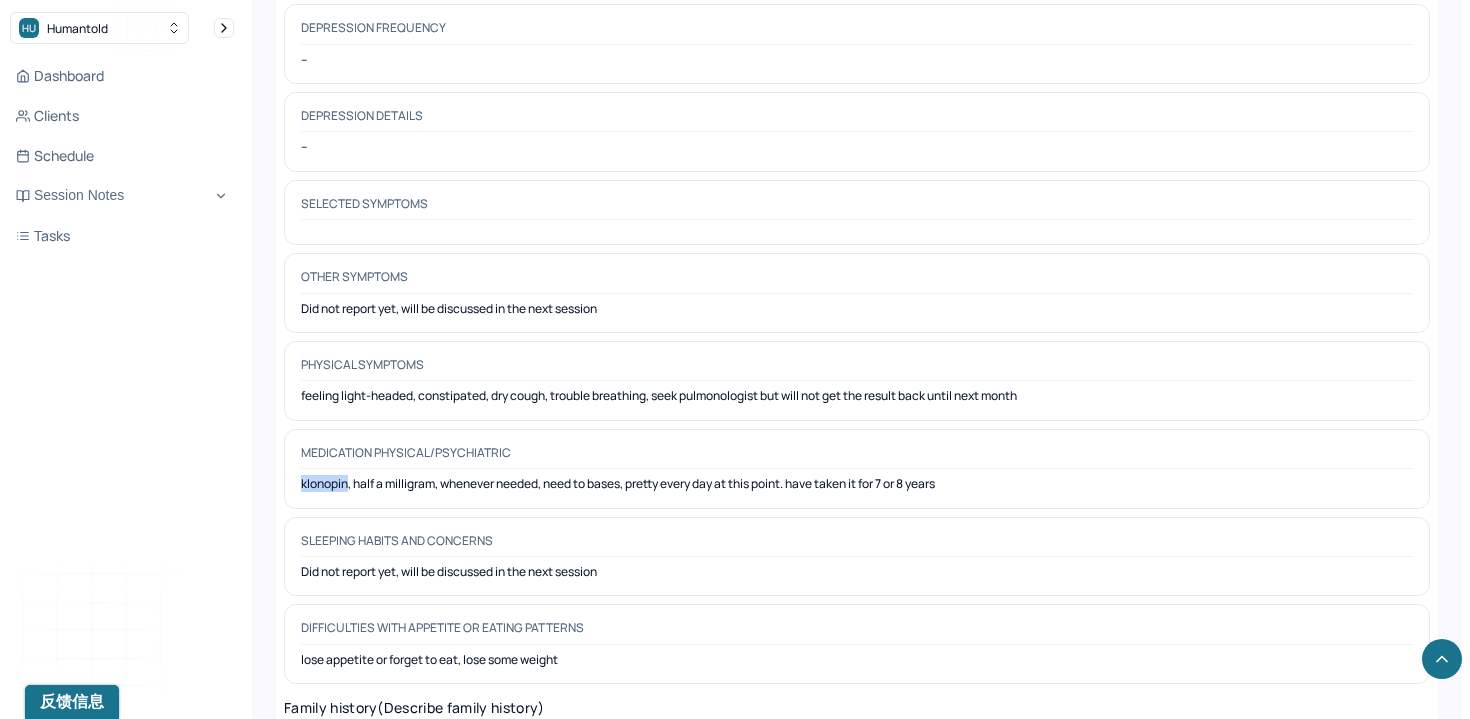 click on "klonopin, half a milligram, whenever needed, need to bases, pretty every day at this point.
have taken it for 7 or 8 years" at bounding box center (857, 484) 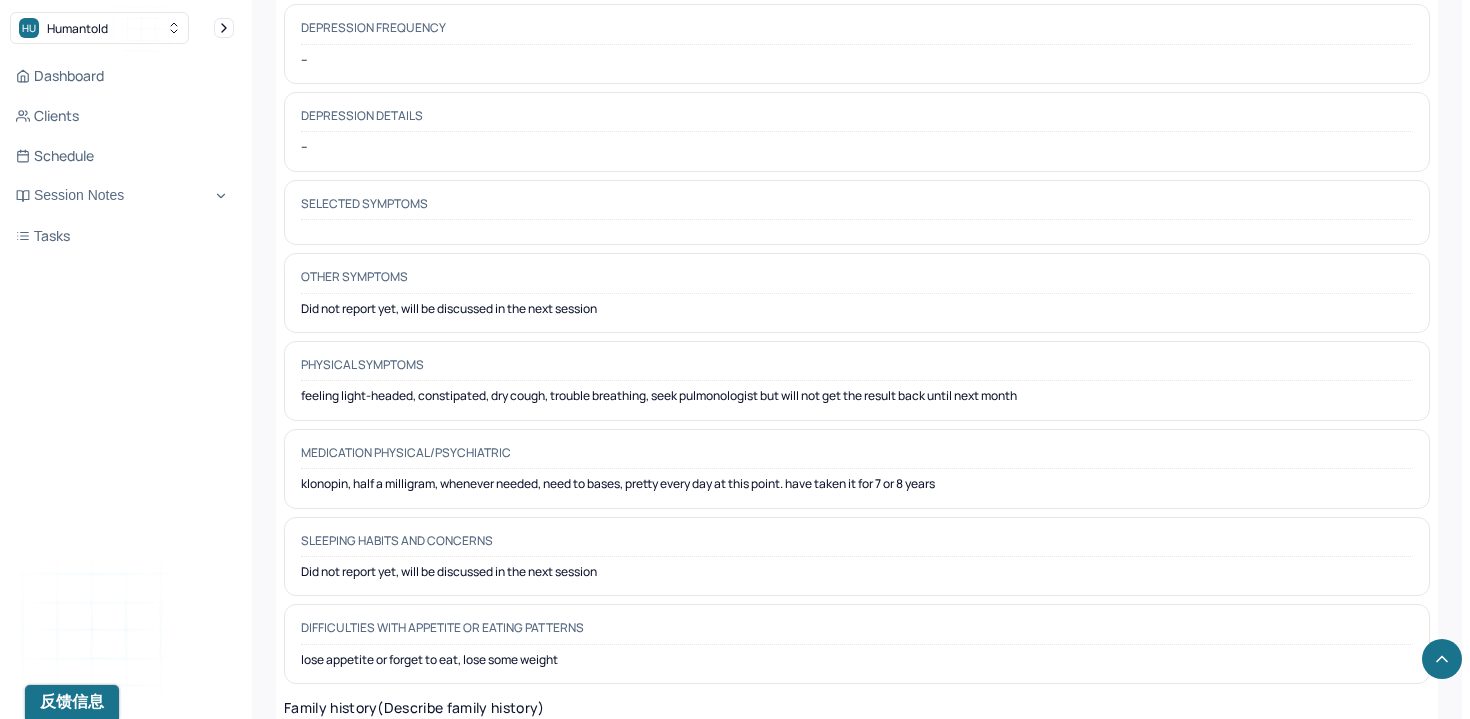 click on "Physical symptoms feeling light-headed, constipated, dry cough, trouble breathing, seek pulmonologist but will not get the result back until next month" at bounding box center (857, 381) 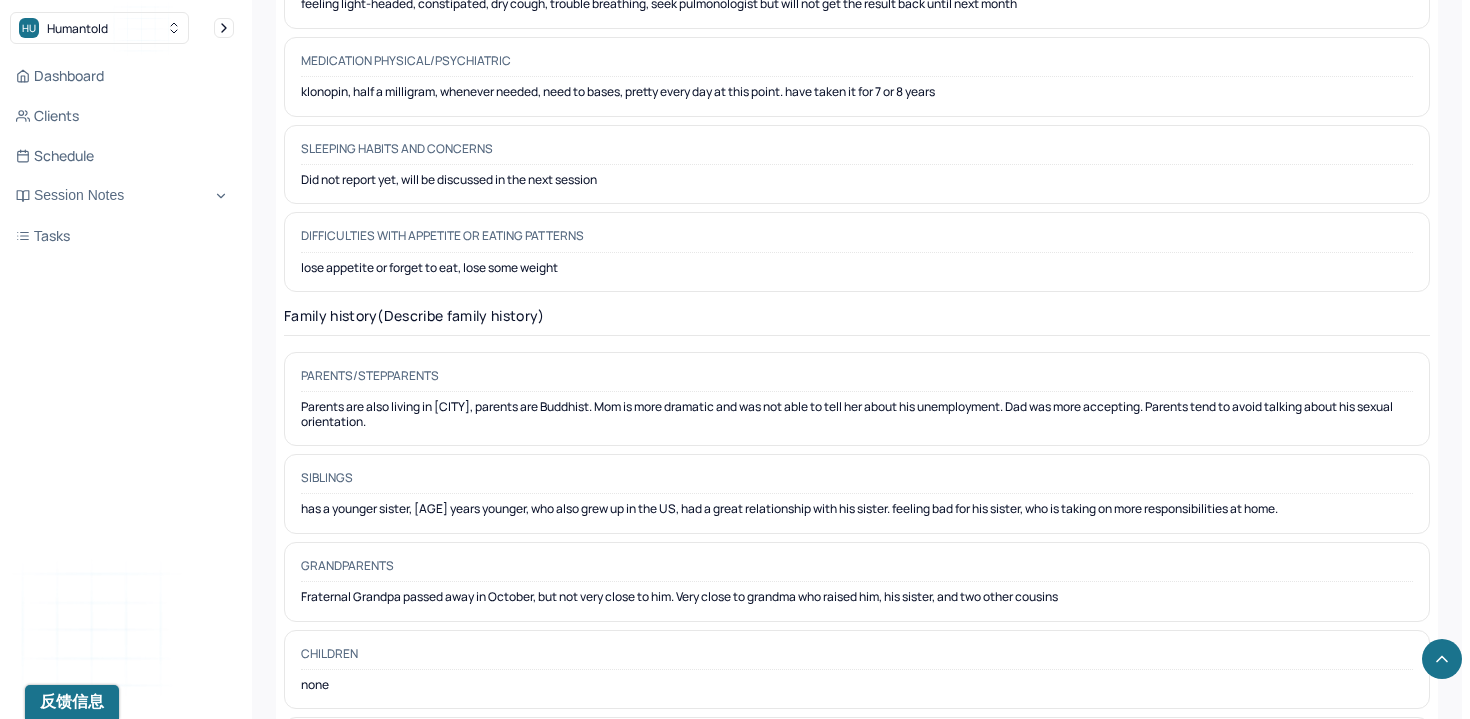 scroll, scrollTop: 4184, scrollLeft: 0, axis: vertical 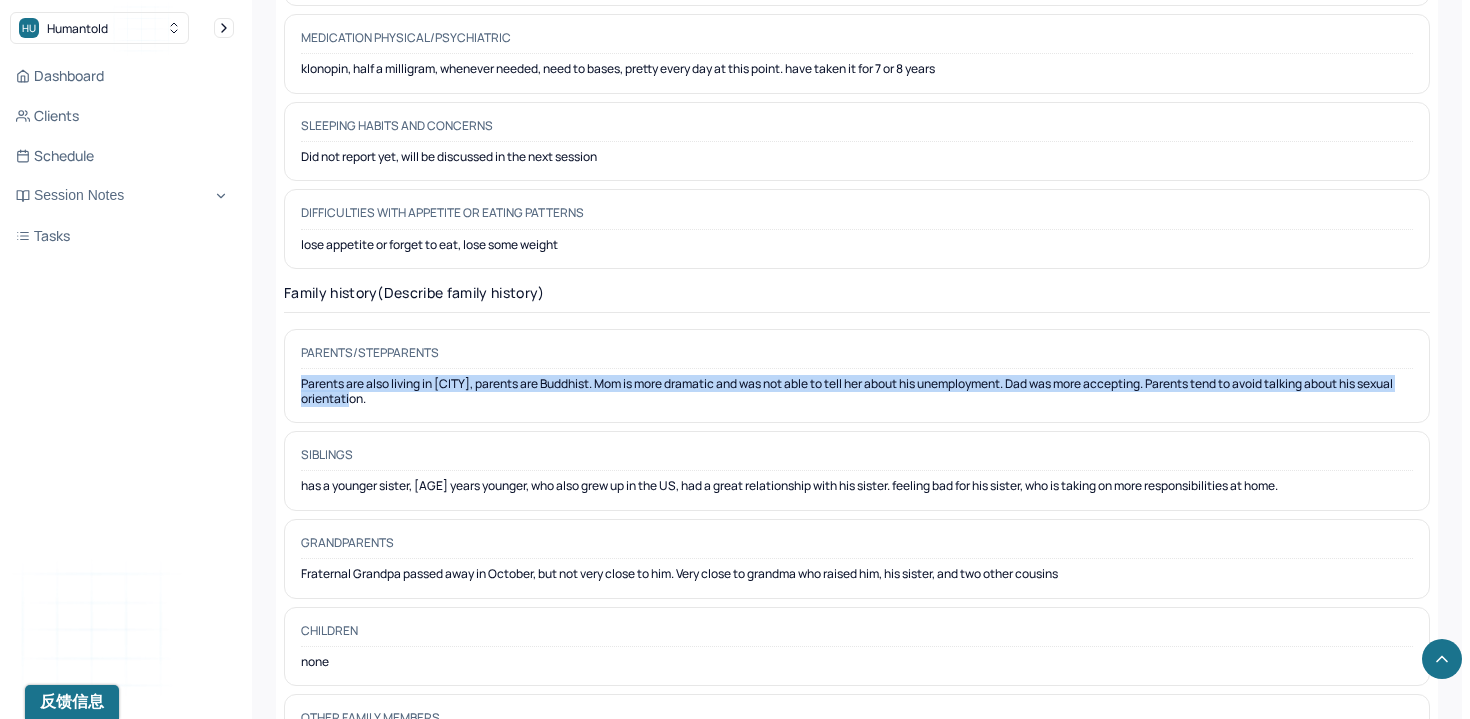 drag, startPoint x: 296, startPoint y: 379, endPoint x: 387, endPoint y: 404, distance: 94.371605 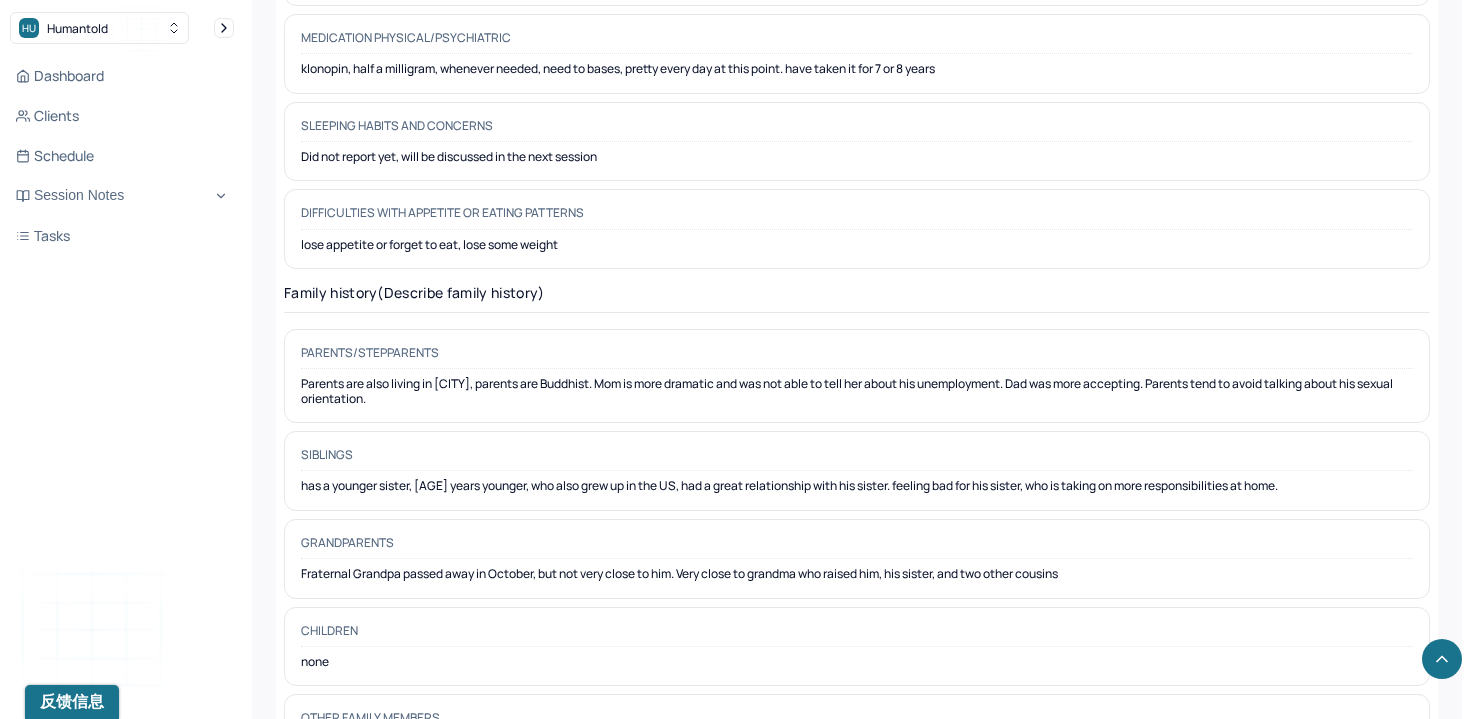 click on "Siblings has a younger sister, 5 years younger, who also grew up in the US, had a great relationship with his sister. feeling bad for his sister, who is taking on more responsibilities at home." at bounding box center [857, 471] 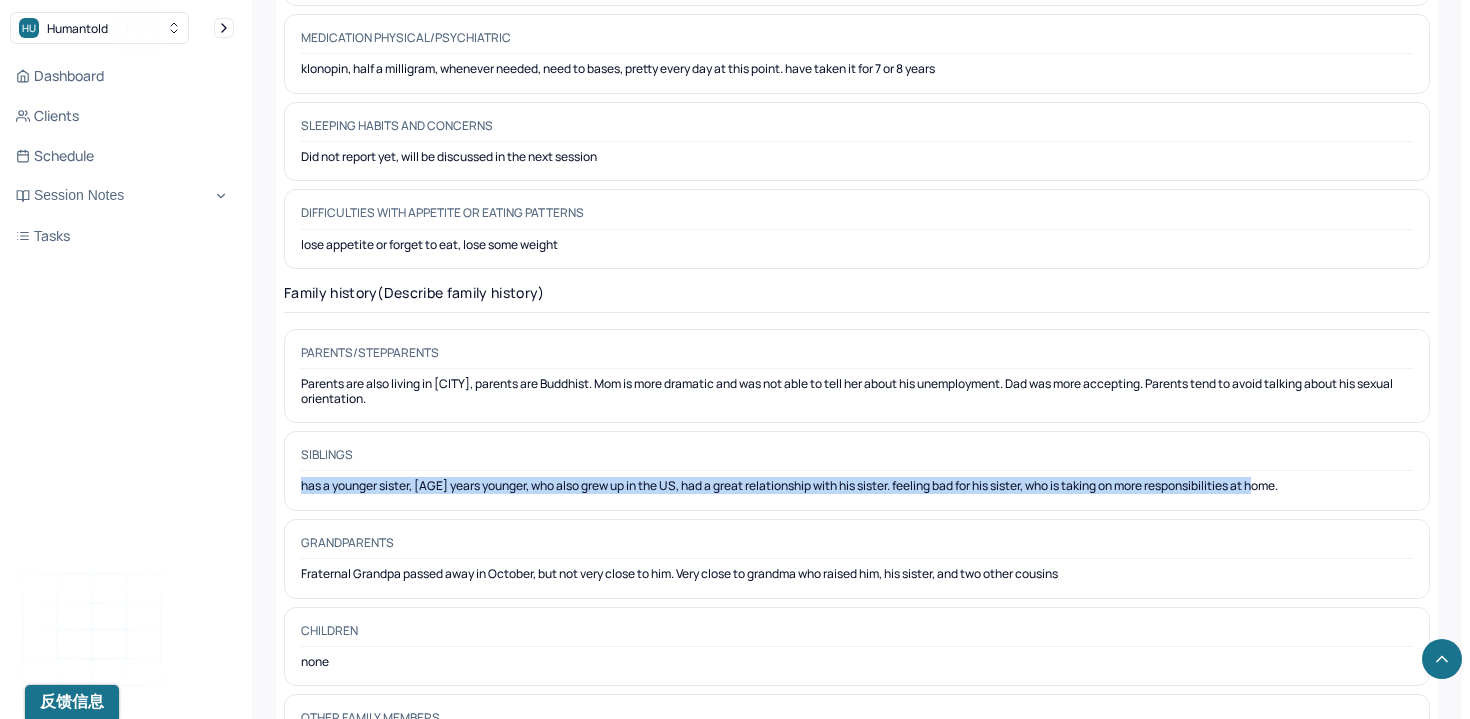 drag, startPoint x: 299, startPoint y: 486, endPoint x: 1316, endPoint y: 493, distance: 1017.0241 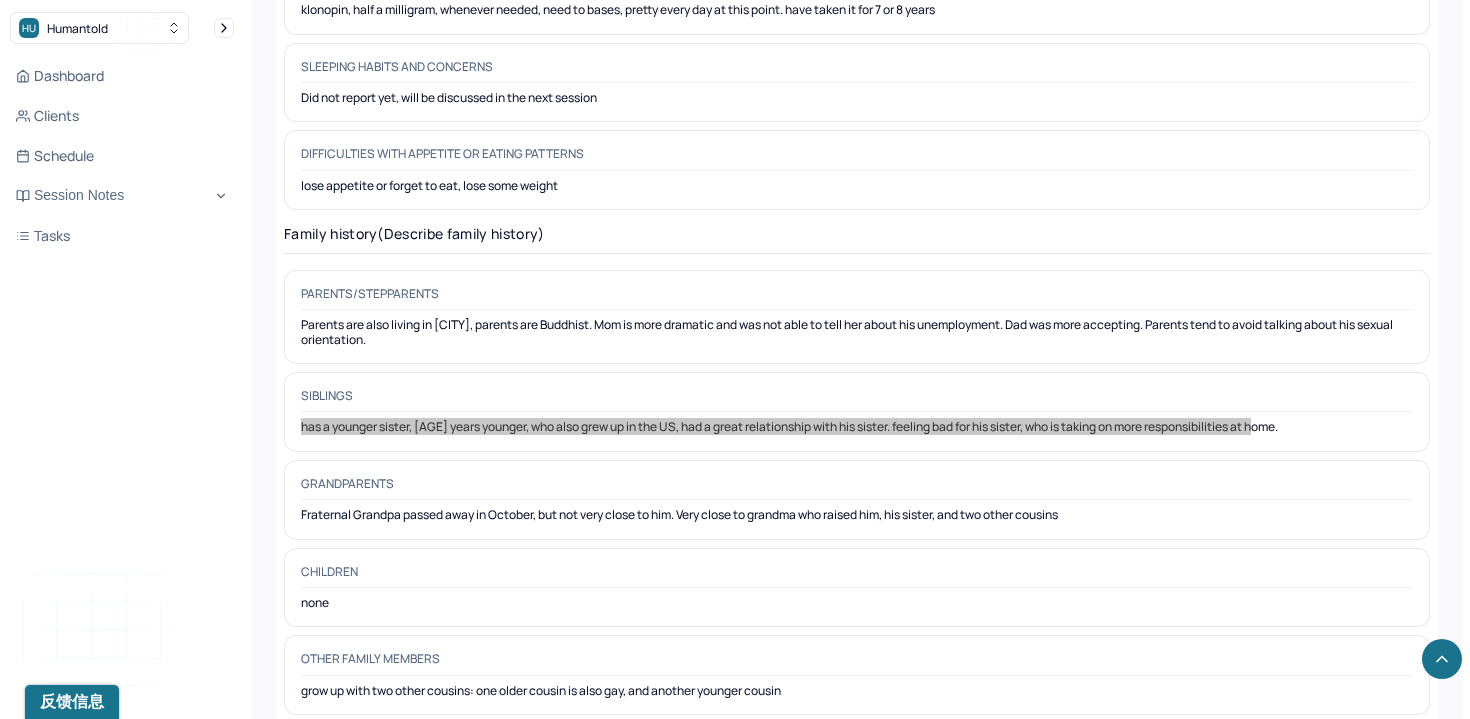scroll, scrollTop: 4255, scrollLeft: 0, axis: vertical 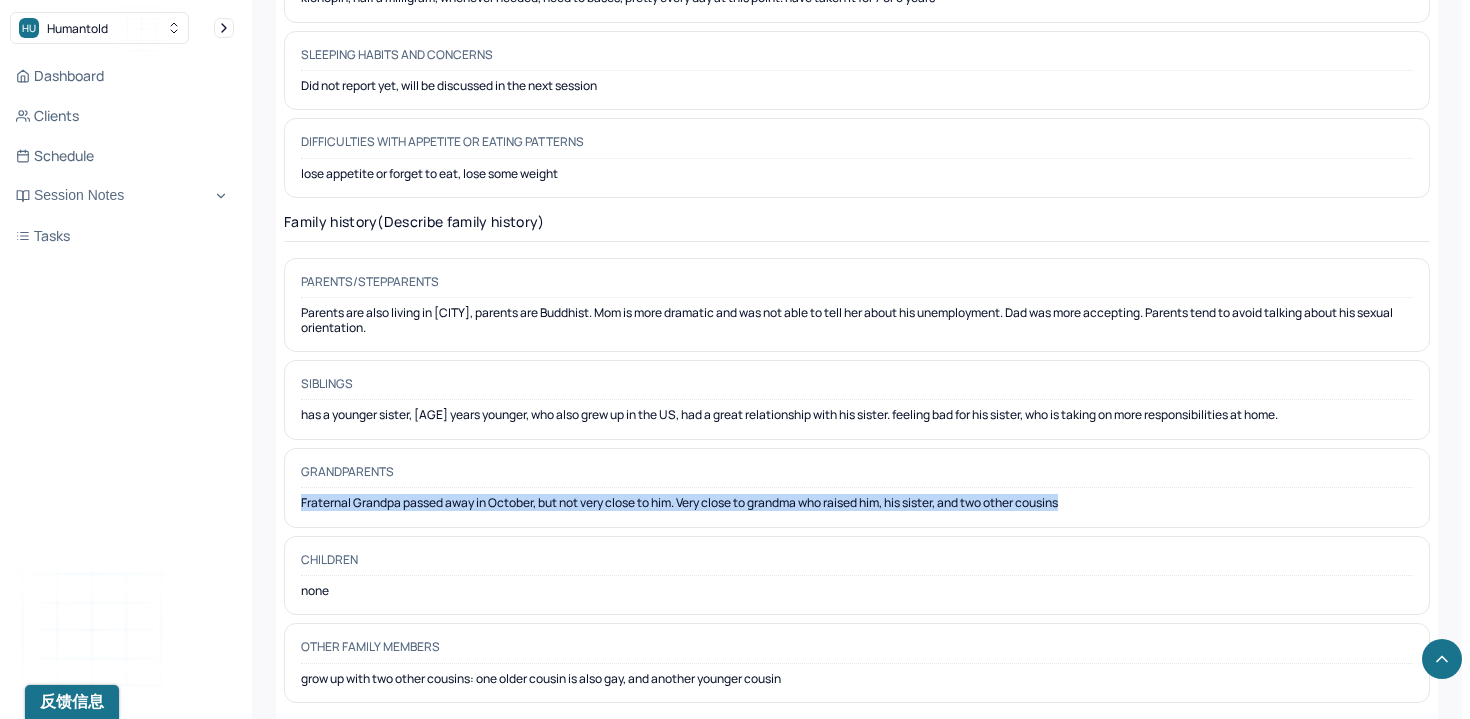 drag, startPoint x: 299, startPoint y: 502, endPoint x: 1296, endPoint y: 515, distance: 997.0848 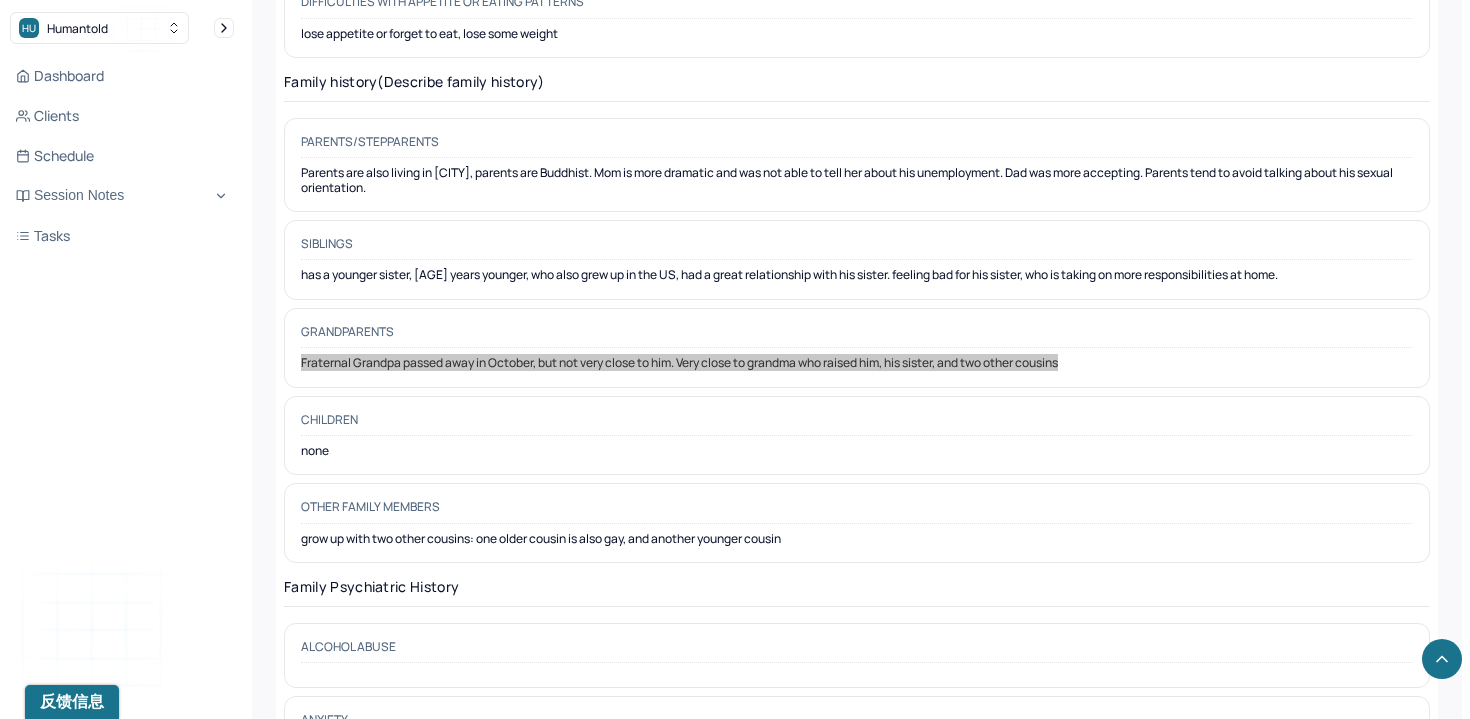 scroll, scrollTop: 4426, scrollLeft: 0, axis: vertical 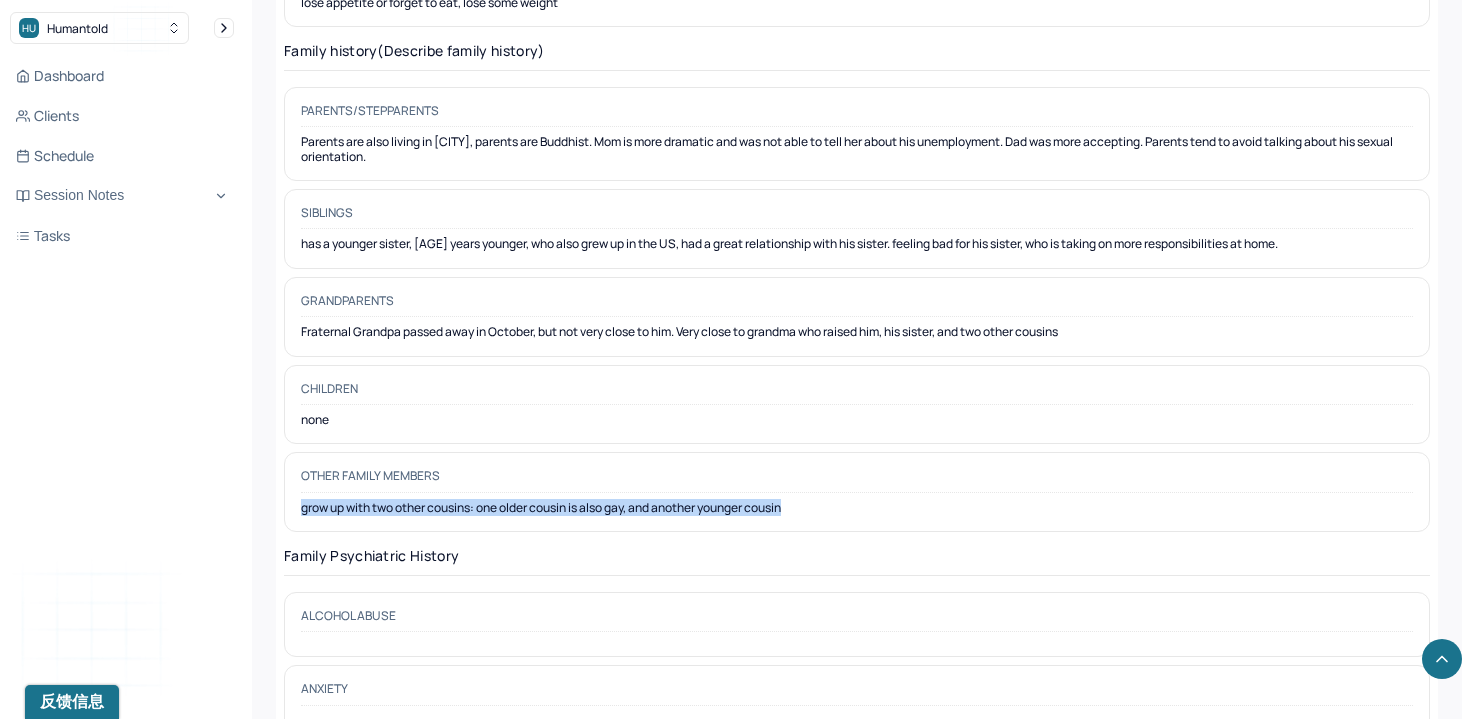 drag, startPoint x: 298, startPoint y: 504, endPoint x: 865, endPoint y: 522, distance: 567.28564 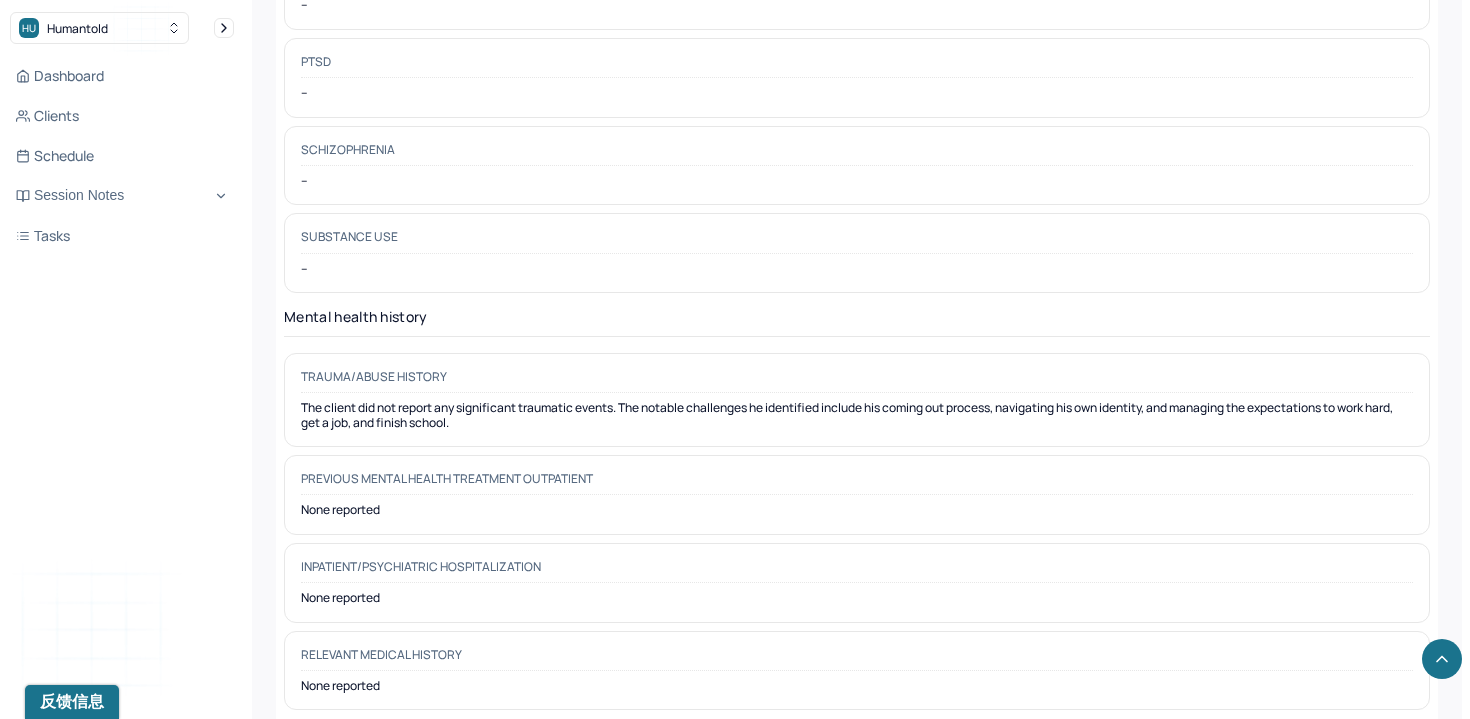scroll, scrollTop: 5382, scrollLeft: 0, axis: vertical 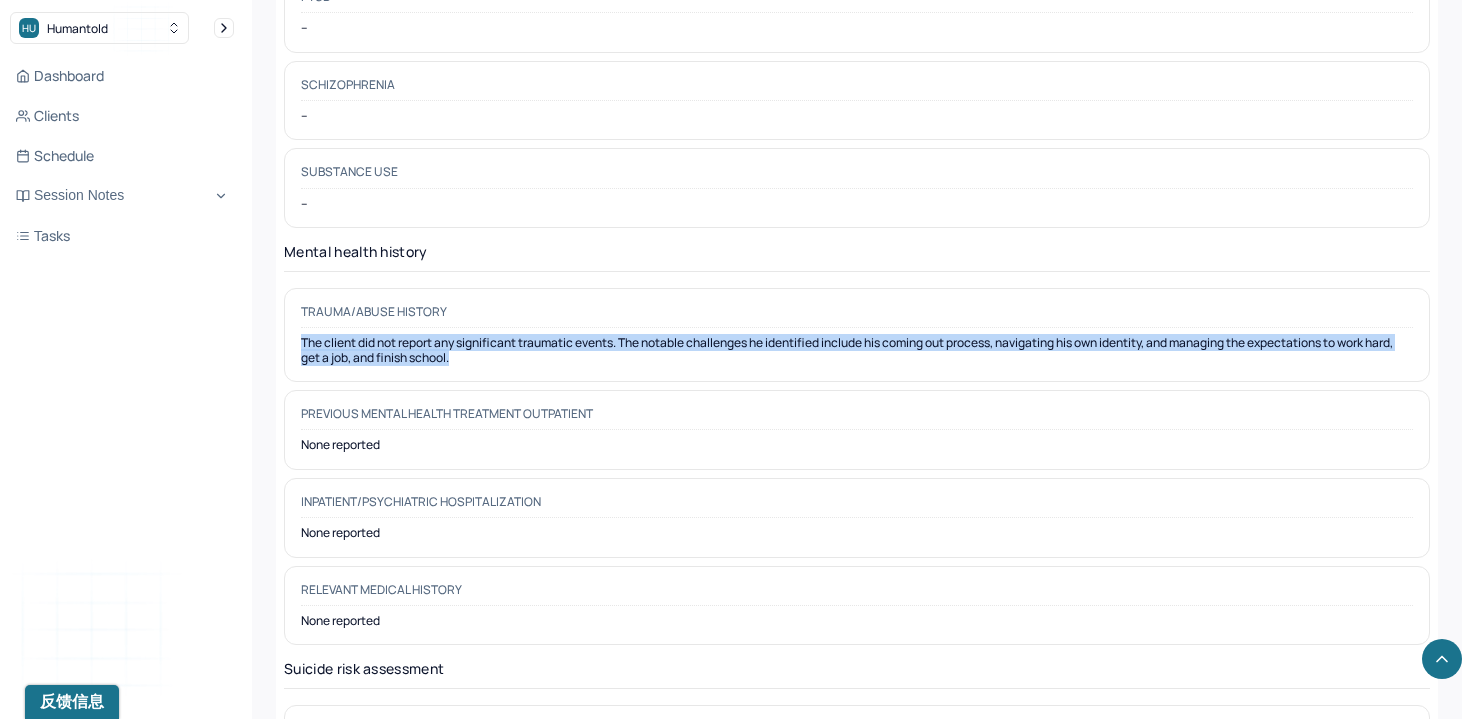 drag, startPoint x: 486, startPoint y: 360, endPoint x: 256, endPoint y: 342, distance: 230.70328 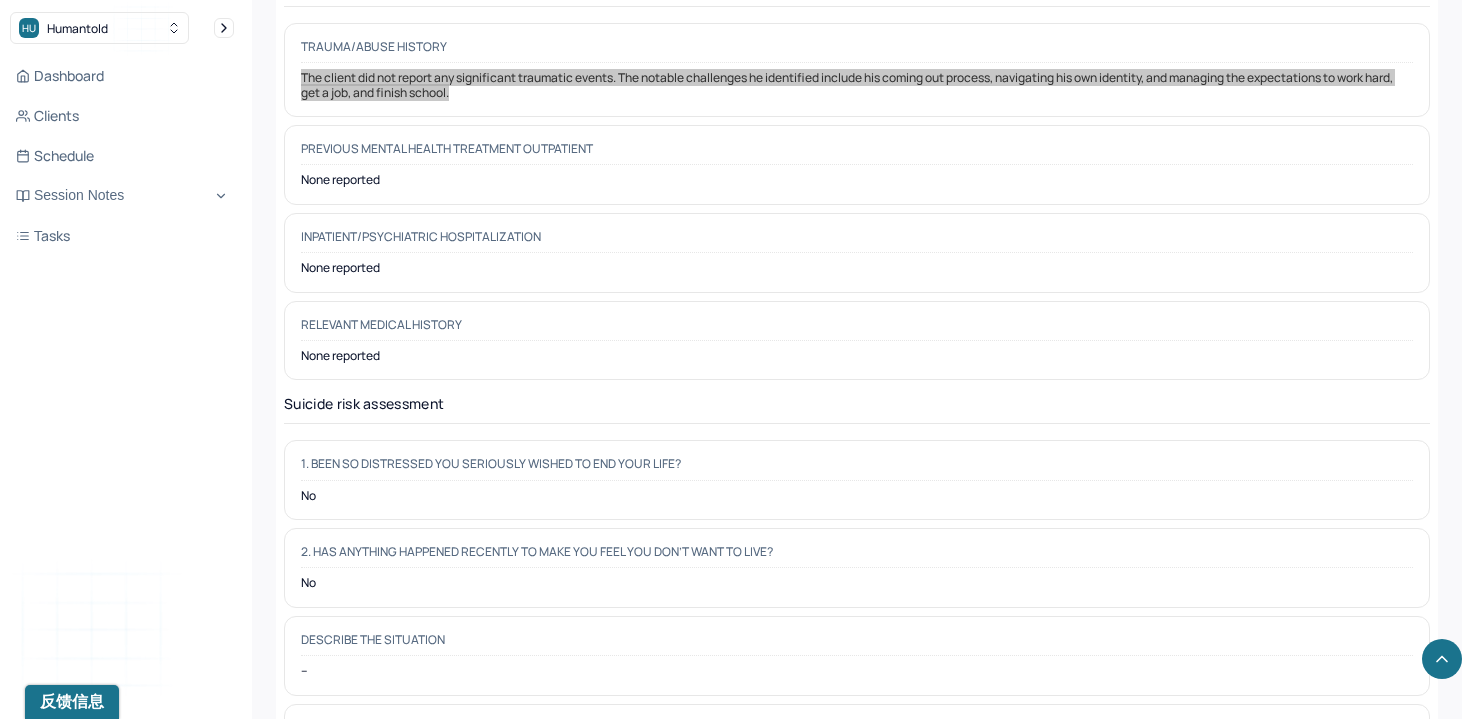 scroll, scrollTop: 5650, scrollLeft: 0, axis: vertical 